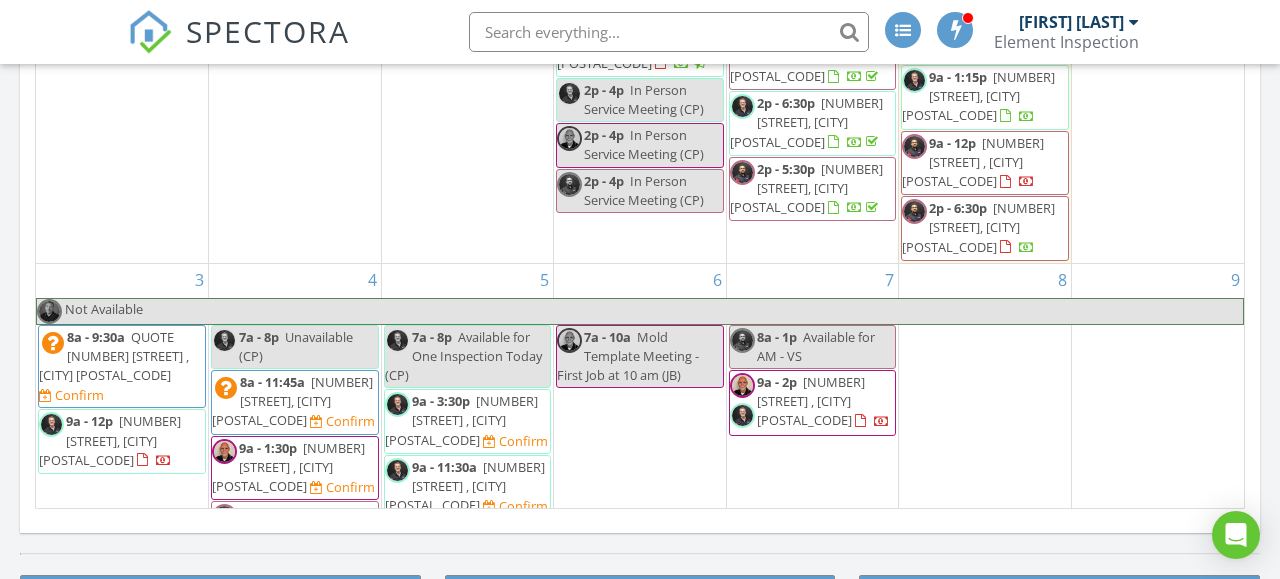 scroll, scrollTop: 1248, scrollLeft: 0, axis: vertical 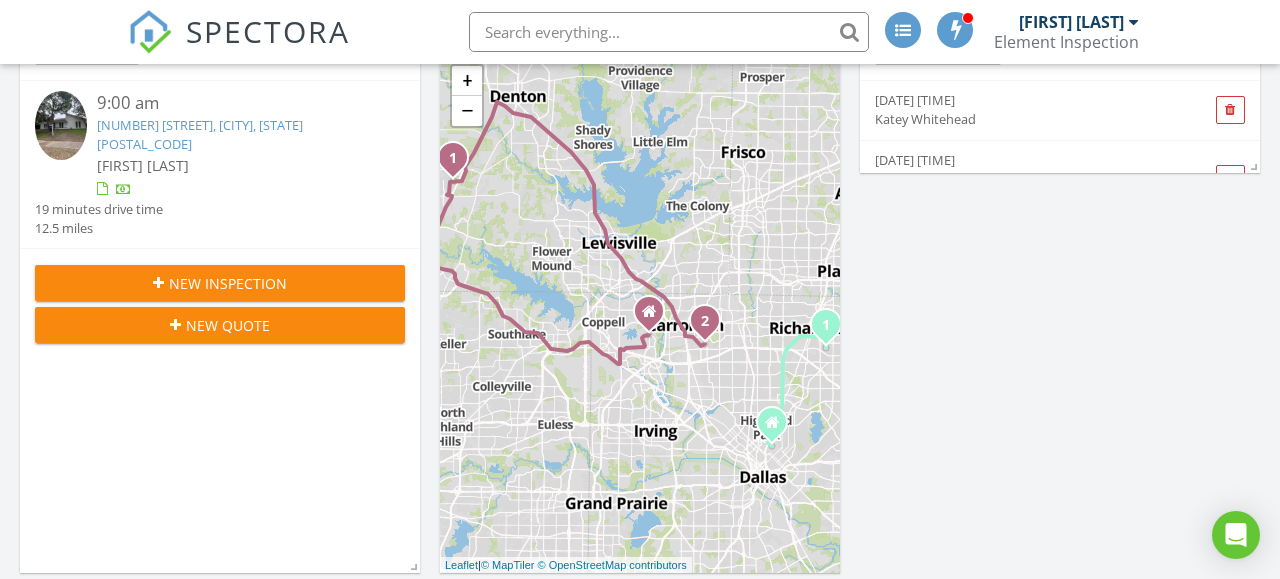 click on "[FIRST] [LAST]" at bounding box center [1071, 22] 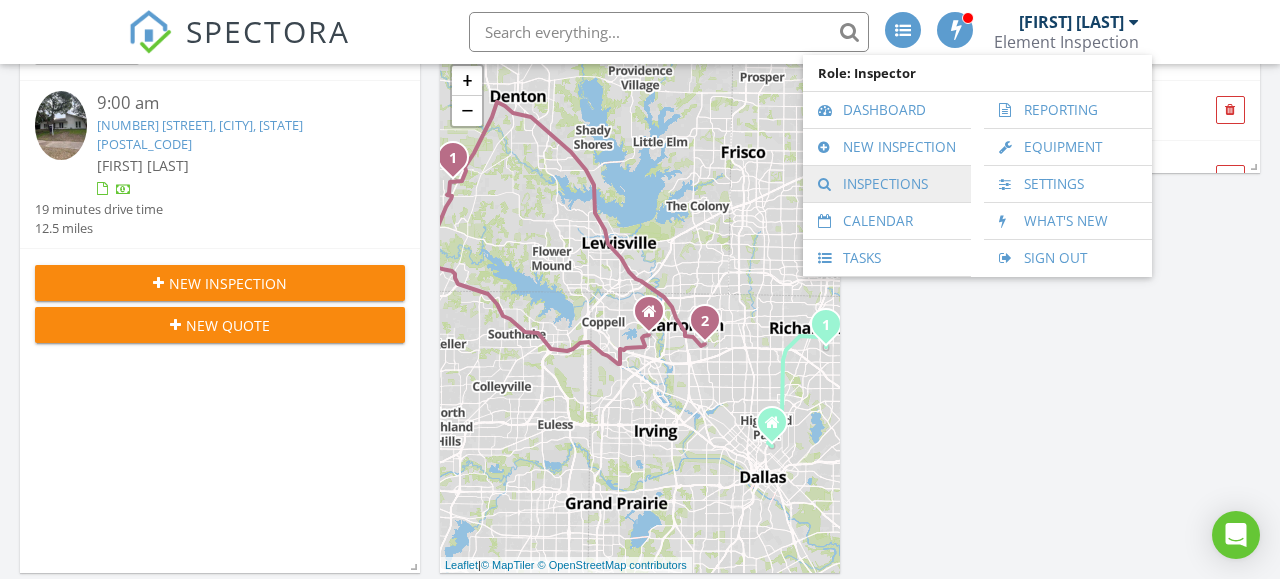 click on "Inspections" at bounding box center (887, 184) 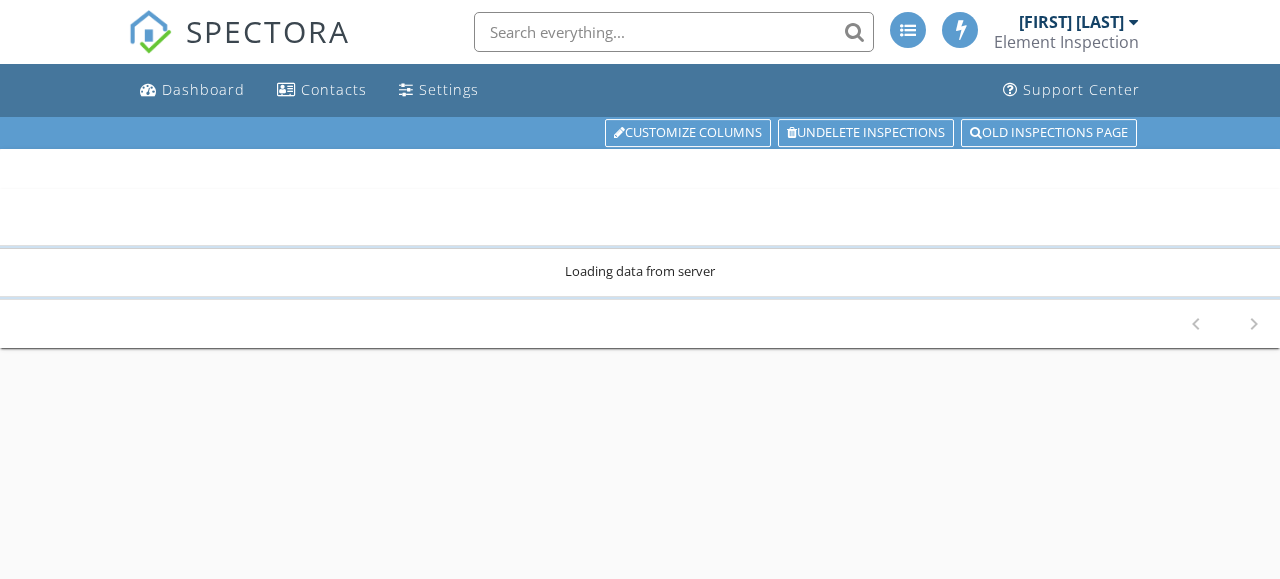 scroll, scrollTop: 0, scrollLeft: 0, axis: both 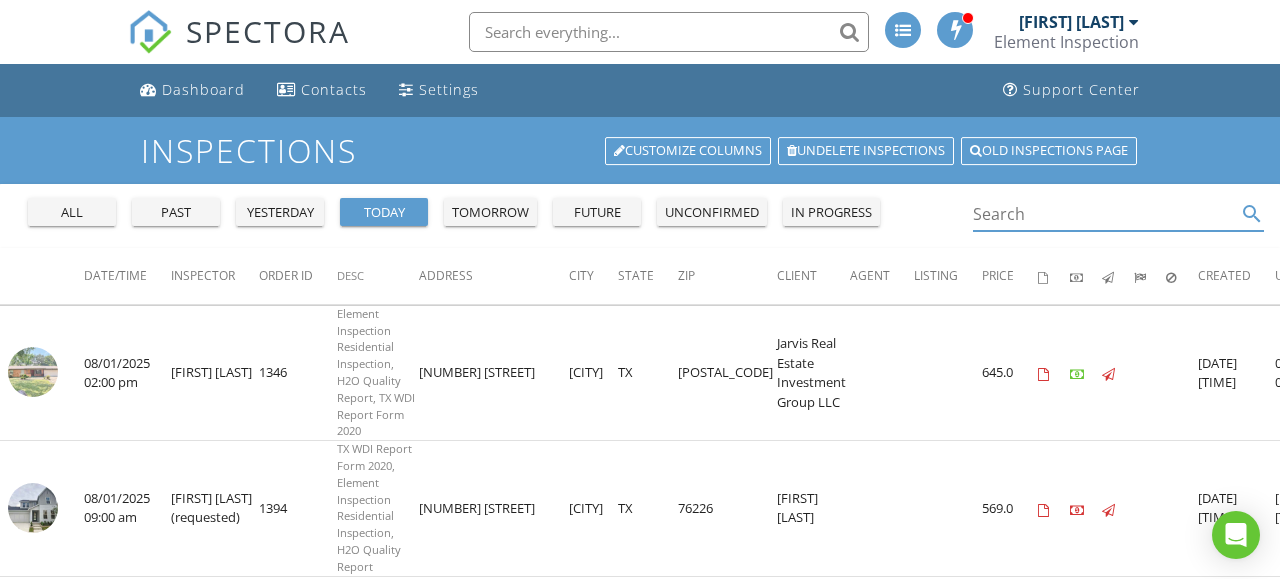 click at bounding box center [1105, 214] 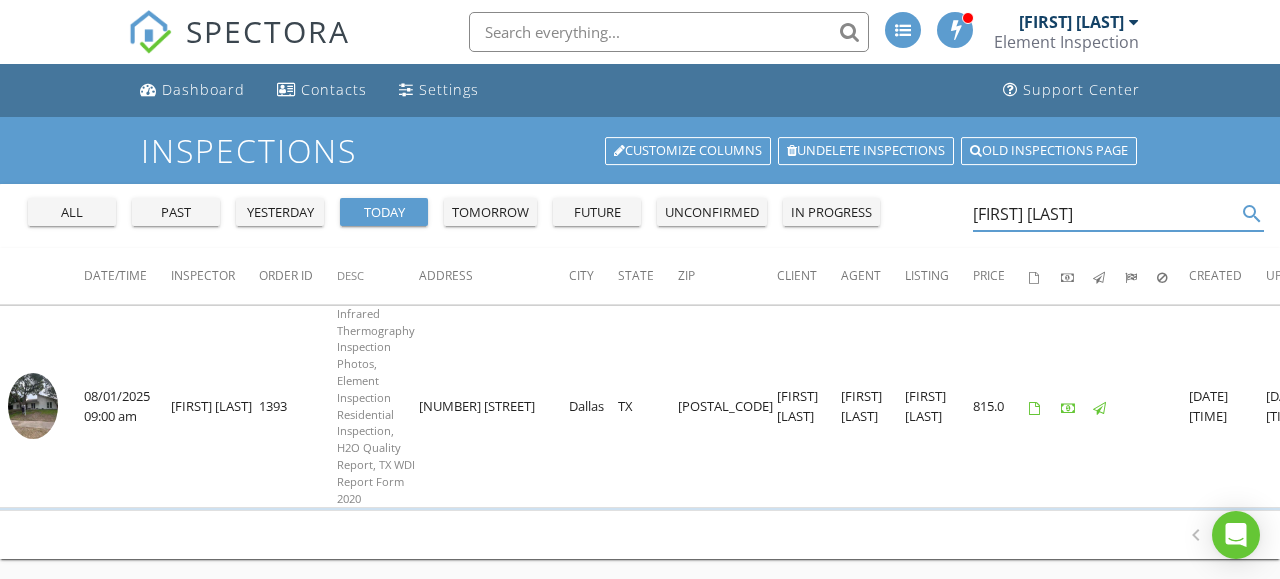 type on "[FIRST] [LAST]" 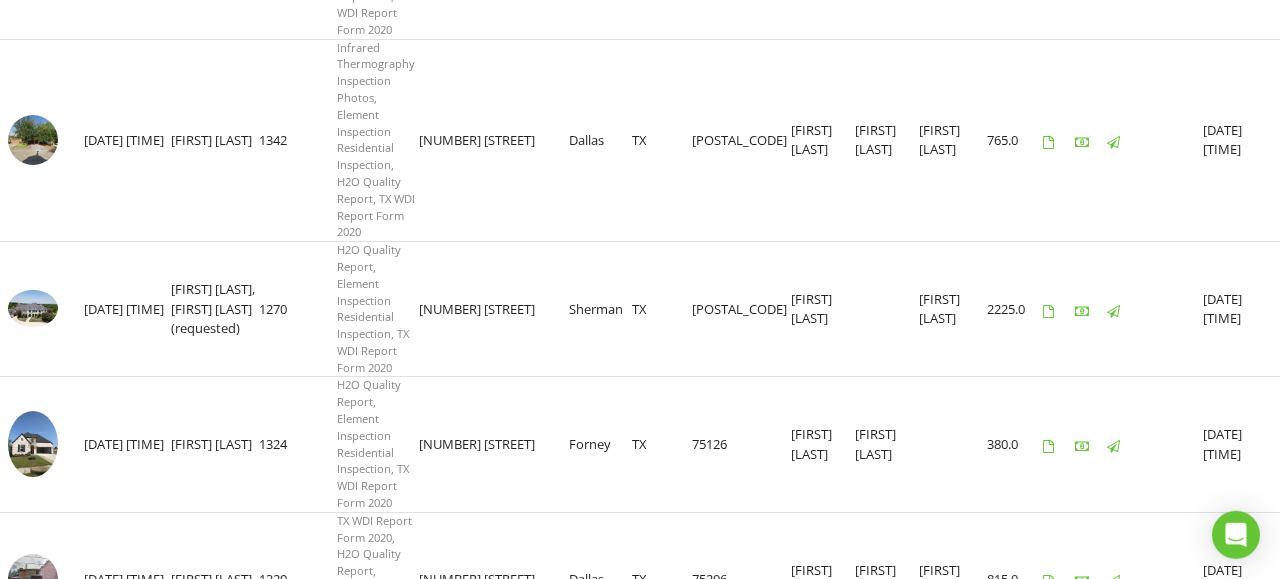 scroll, scrollTop: 1664, scrollLeft: 0, axis: vertical 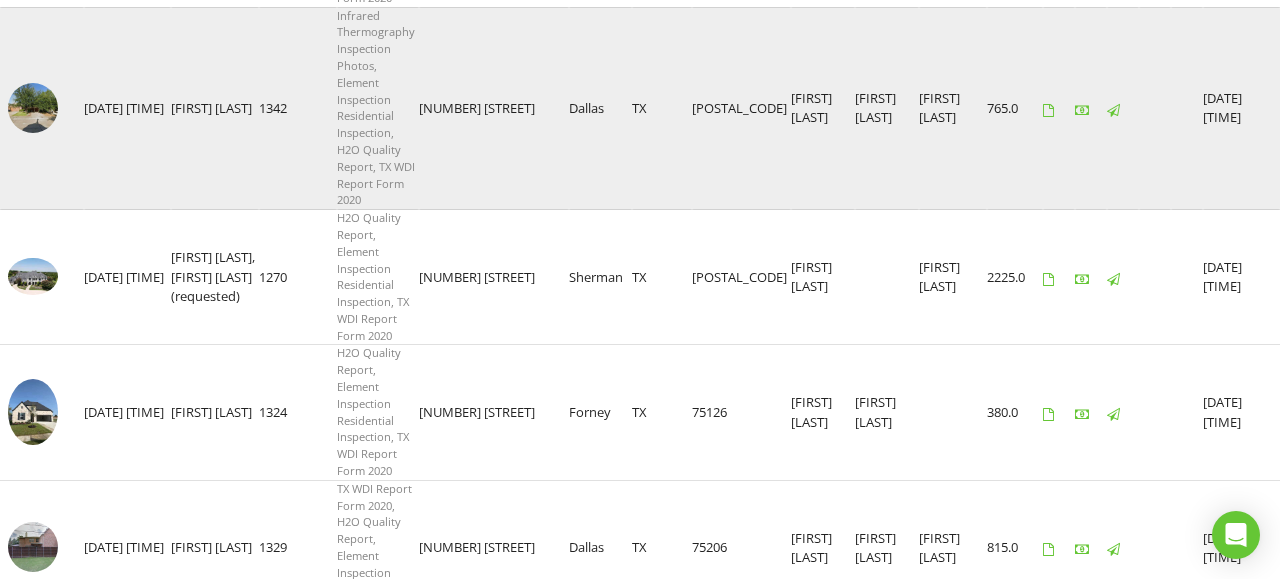 drag, startPoint x: 520, startPoint y: 140, endPoint x: 421, endPoint y: 137, distance: 99.04544 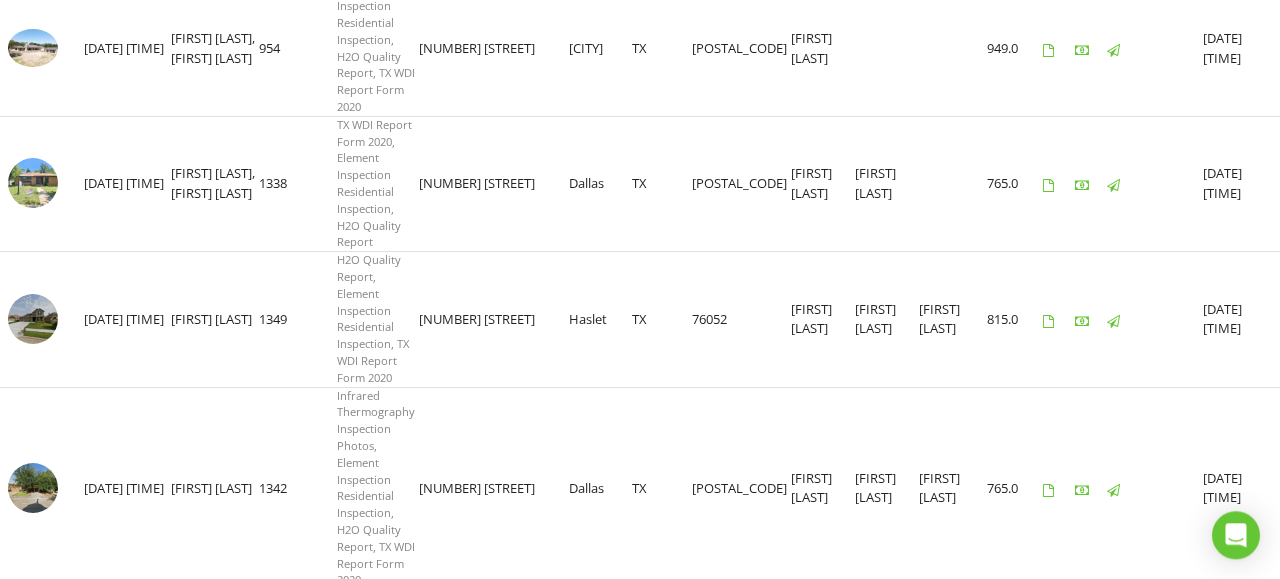 scroll, scrollTop: 1248, scrollLeft: 0, axis: vertical 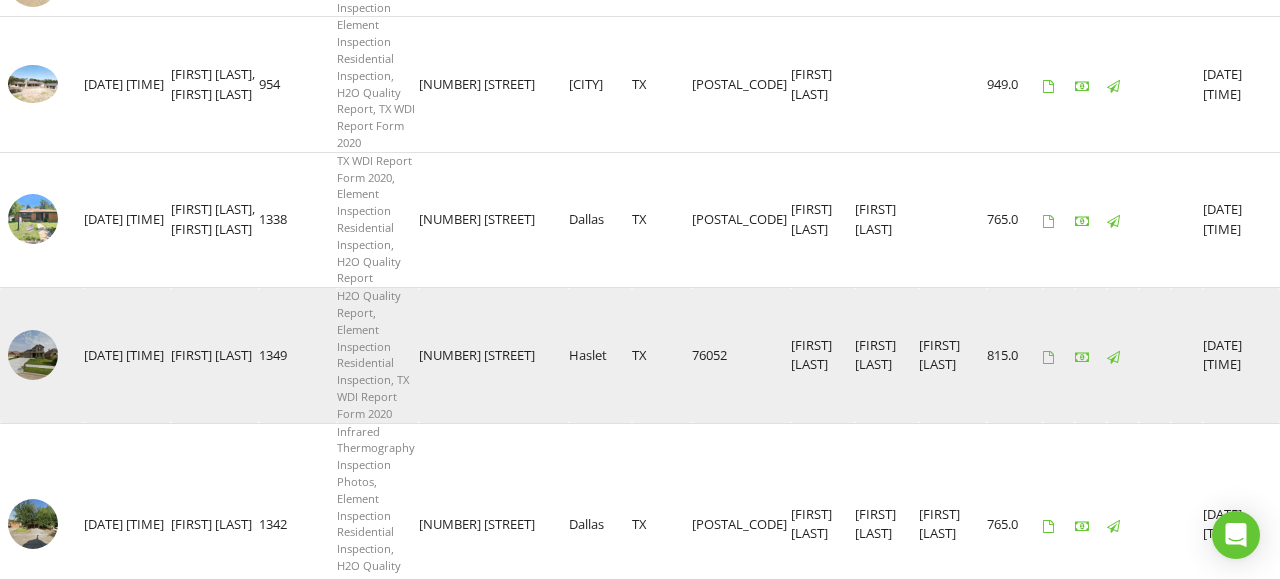drag, startPoint x: 549, startPoint y: 383, endPoint x: 418, endPoint y: 387, distance: 131.06105 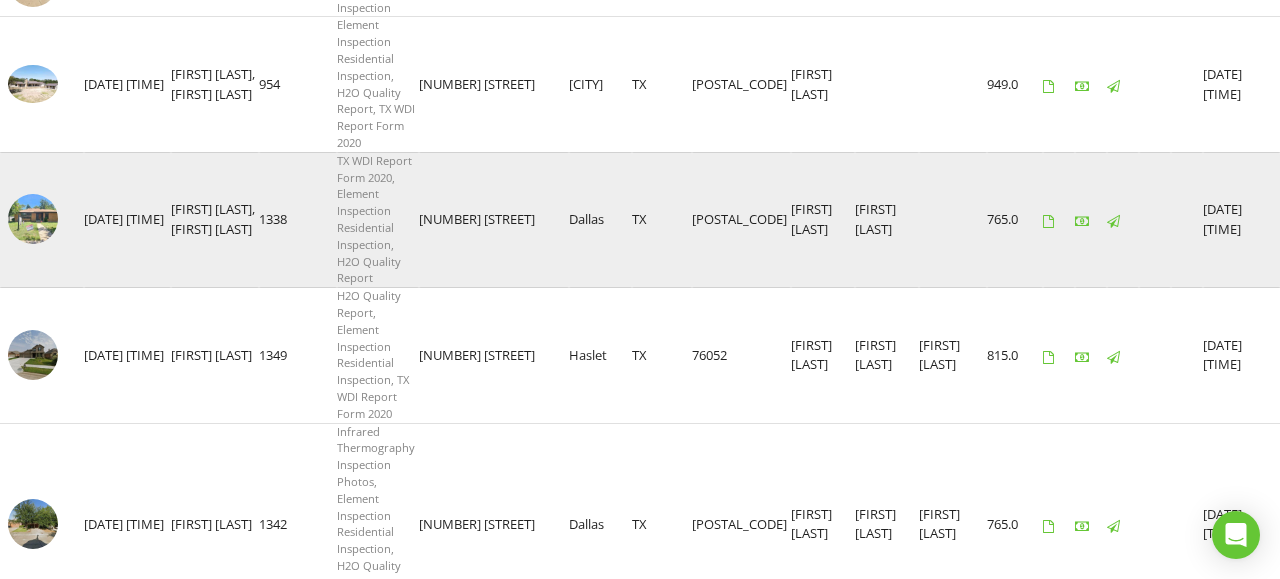 drag, startPoint x: 545, startPoint y: 246, endPoint x: 419, endPoint y: 249, distance: 126.035706 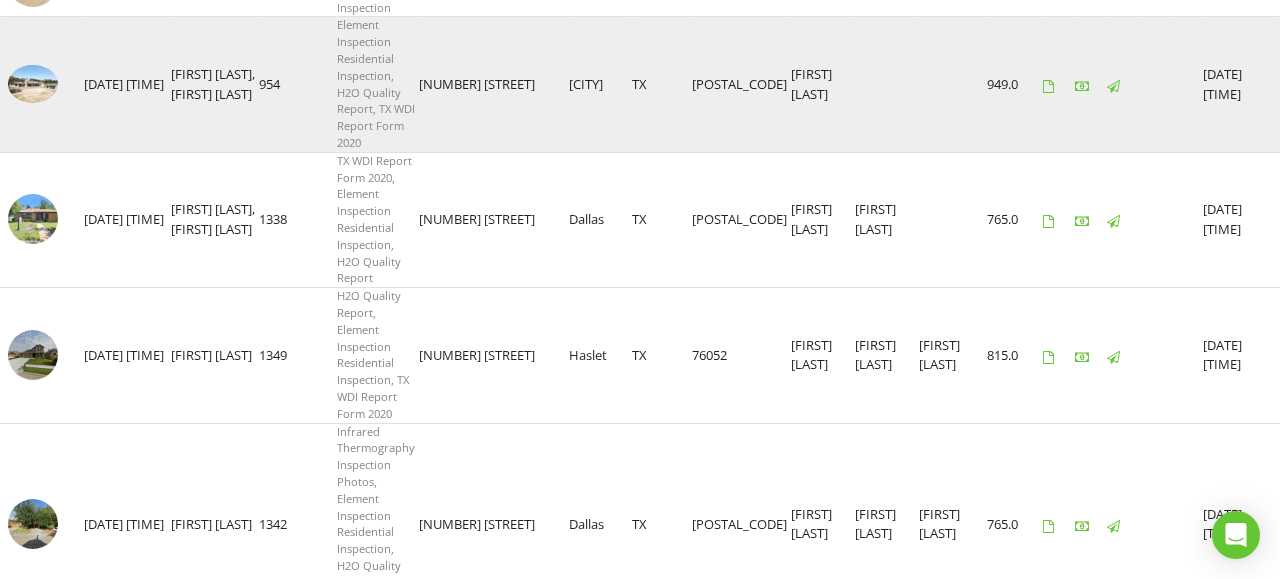 drag, startPoint x: 492, startPoint y: 111, endPoint x: 415, endPoint y: 113, distance: 77.02597 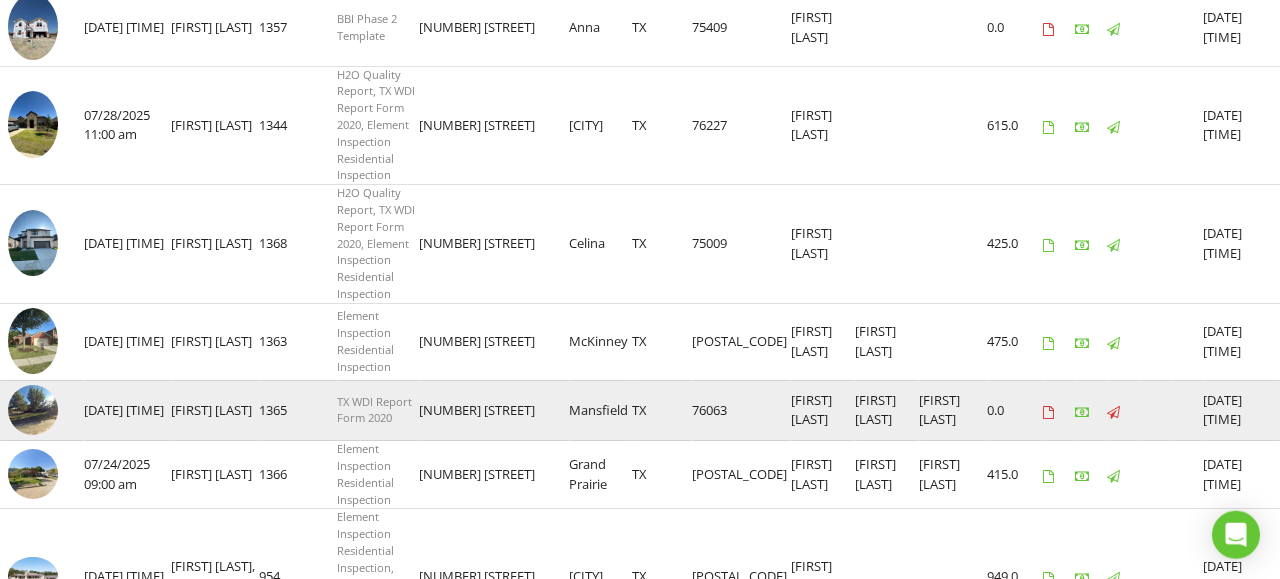 scroll, scrollTop: 728, scrollLeft: 0, axis: vertical 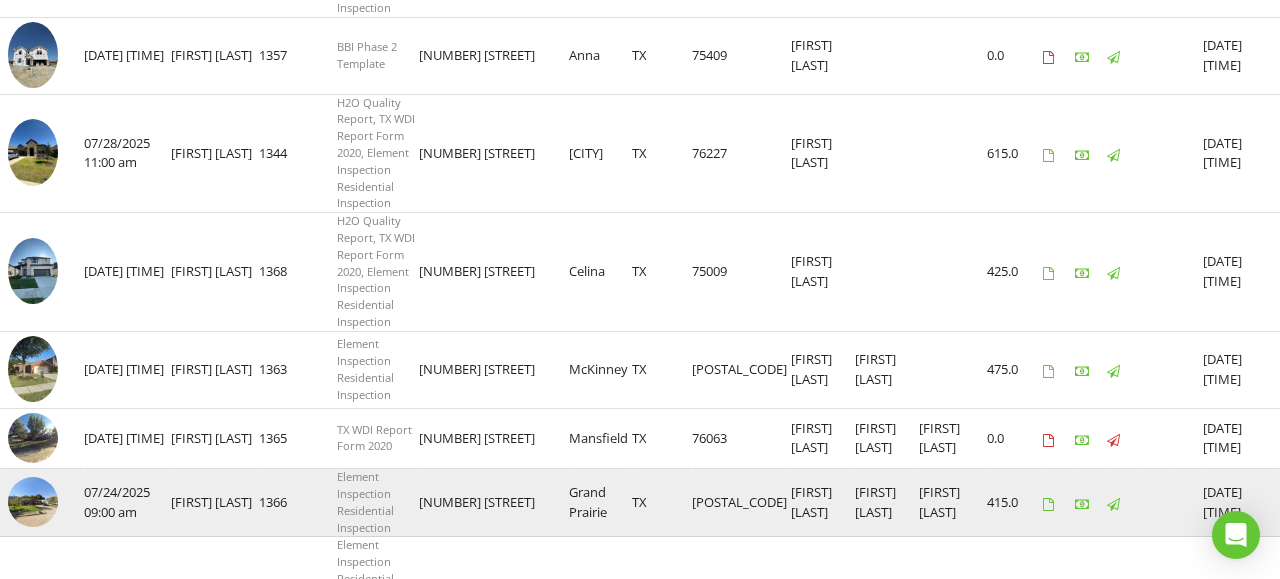 drag, startPoint x: 541, startPoint y: 533, endPoint x: 417, endPoint y: 541, distance: 124.2578 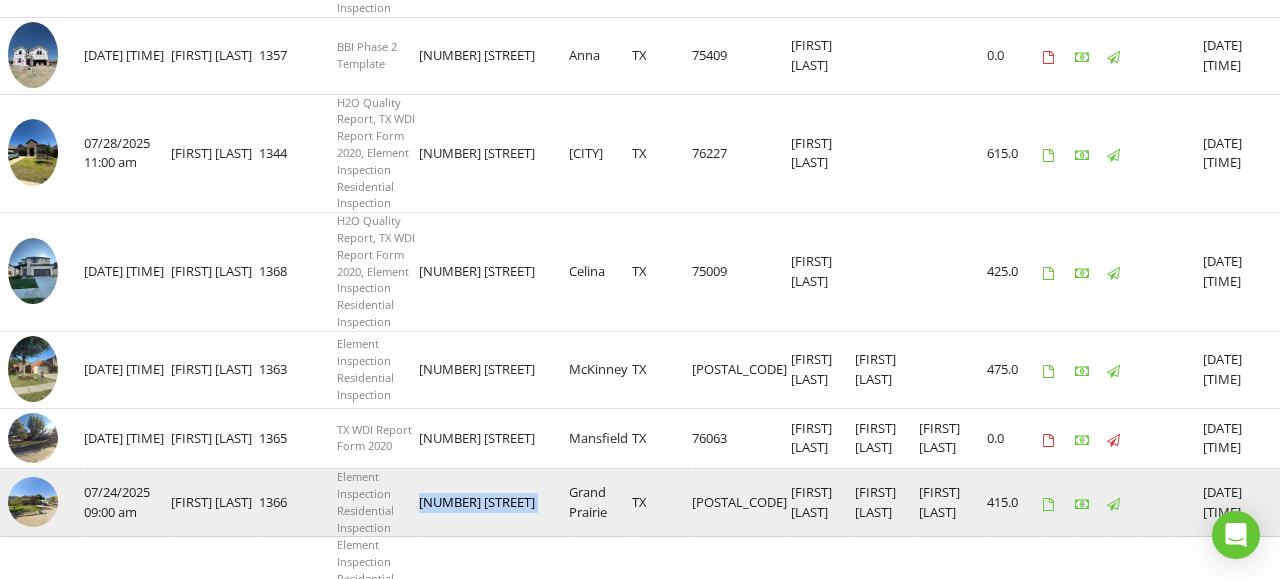 click on "1302 N San Saba St" at bounding box center (494, 503) 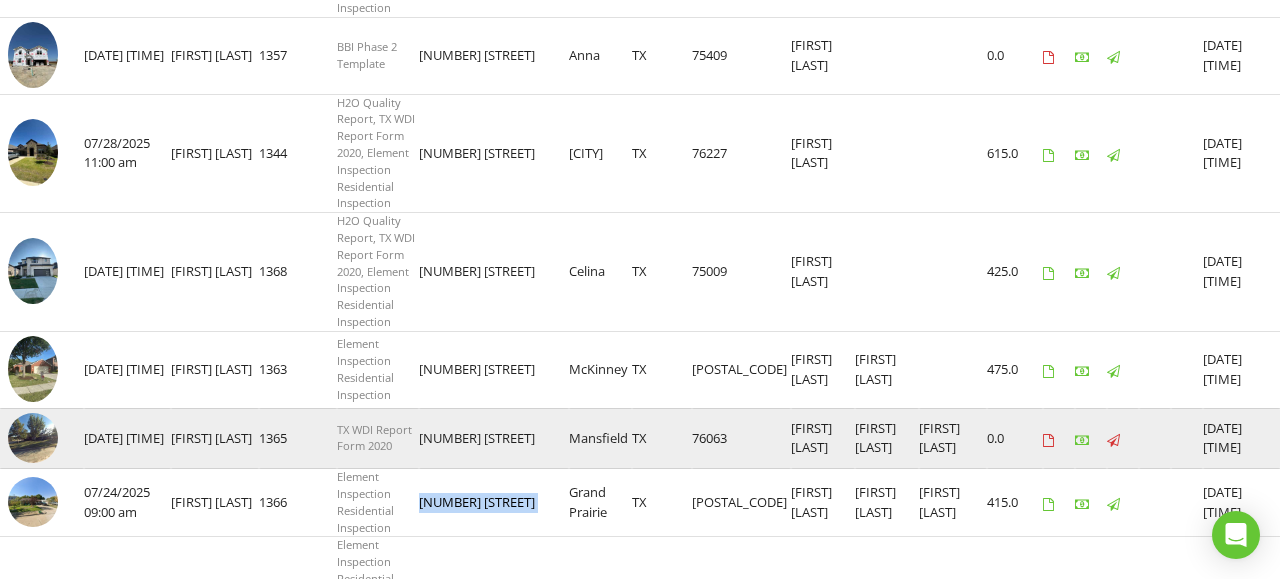 drag, startPoint x: 509, startPoint y: 469, endPoint x: 419, endPoint y: 467, distance: 90.02222 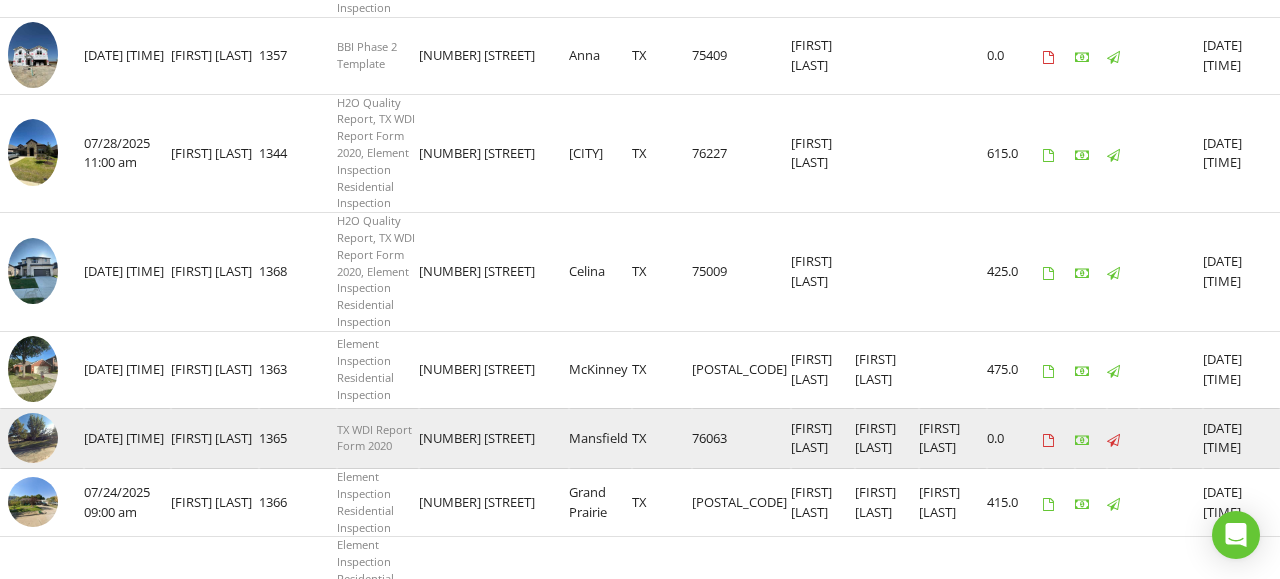 click on "818 Red Oak Dr" at bounding box center (494, 438) 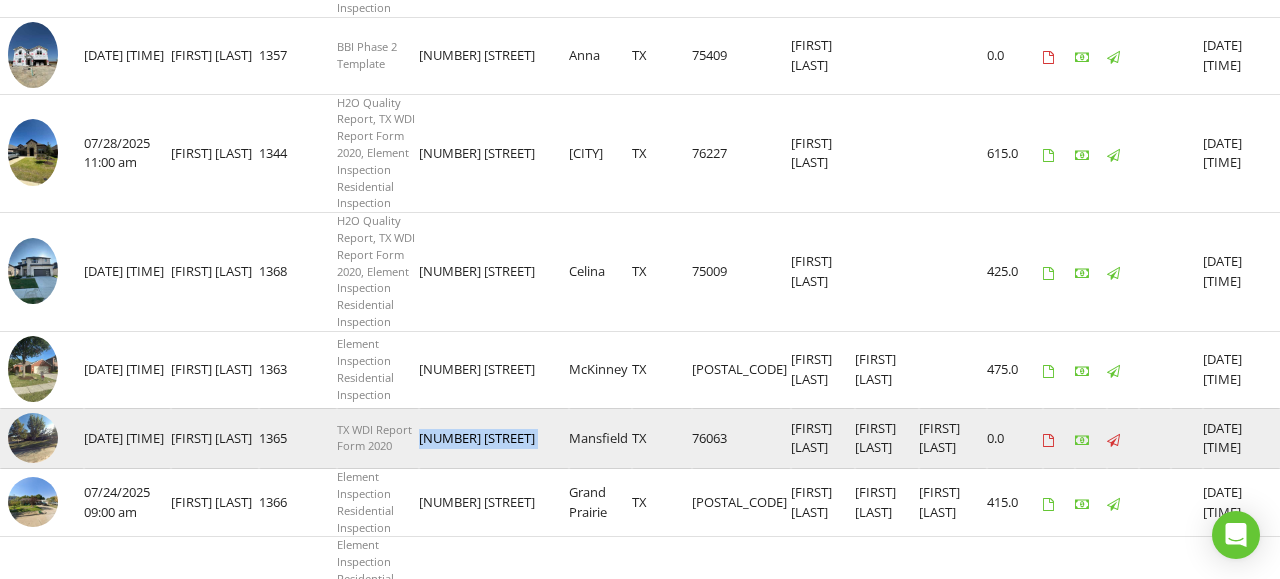 click on "818 Red Oak Dr" at bounding box center [494, 438] 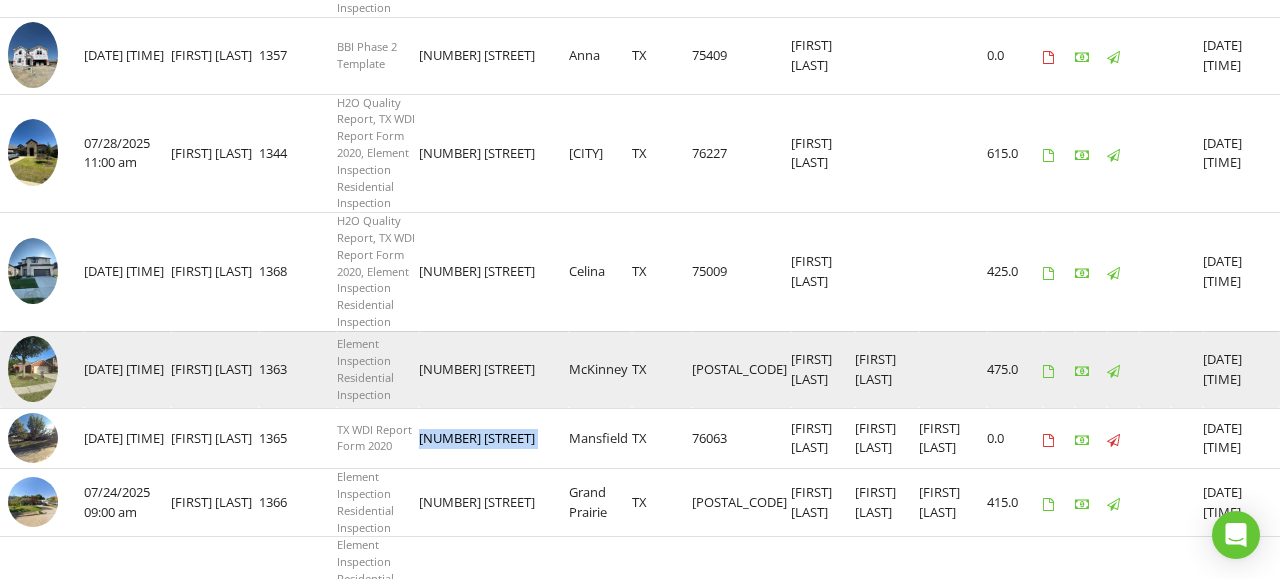 drag, startPoint x: 545, startPoint y: 400, endPoint x: 418, endPoint y: 402, distance: 127.01575 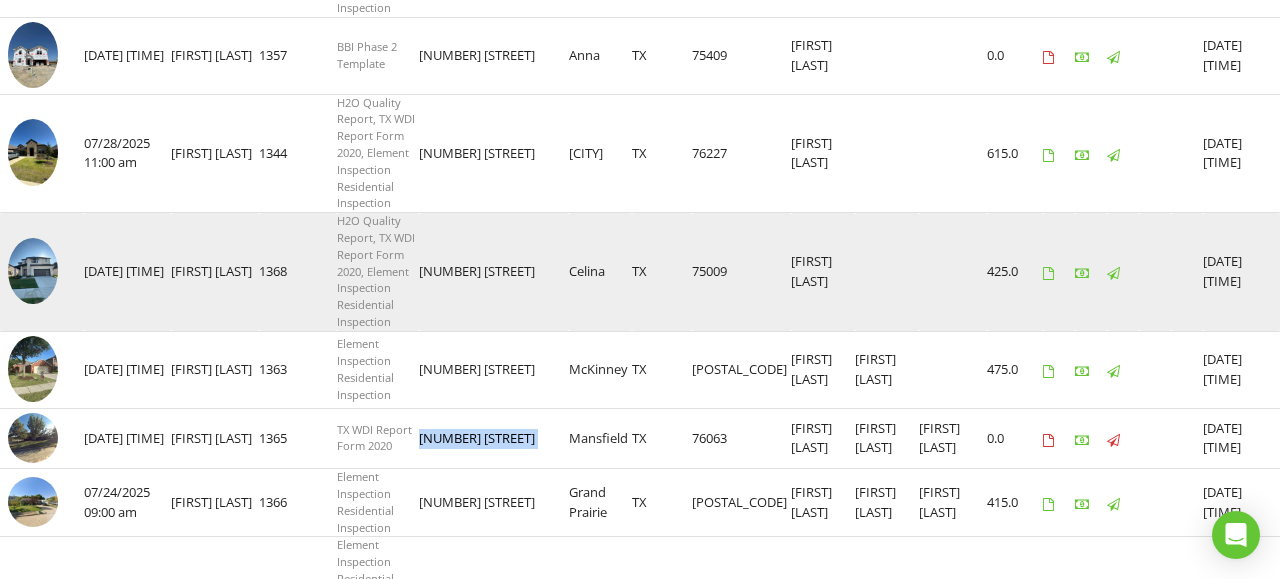 drag, startPoint x: 515, startPoint y: 291, endPoint x: 421, endPoint y: 292, distance: 94.00532 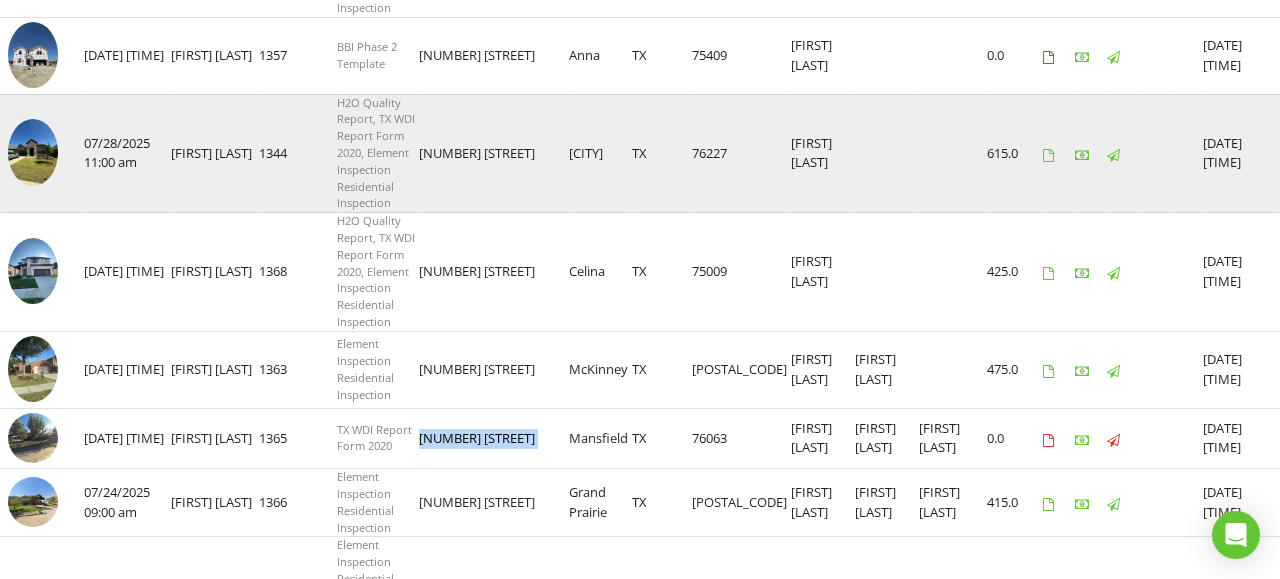 drag, startPoint x: 504, startPoint y: 156, endPoint x: 417, endPoint y: 158, distance: 87.02299 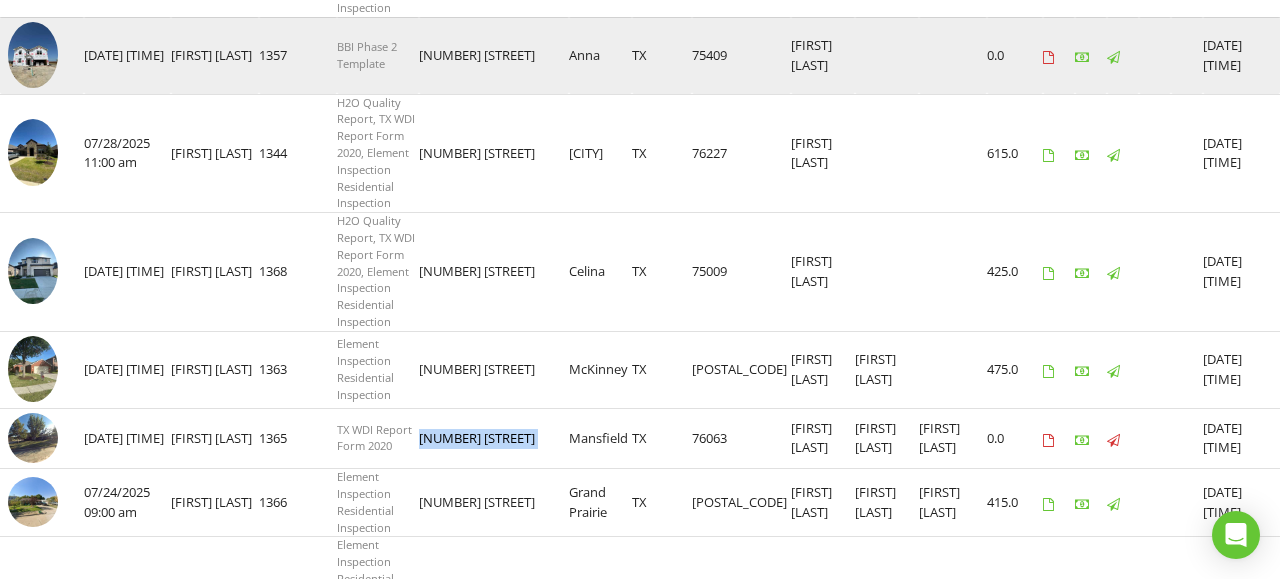 drag, startPoint x: 521, startPoint y: 52, endPoint x: 417, endPoint y: 53, distance: 104.00481 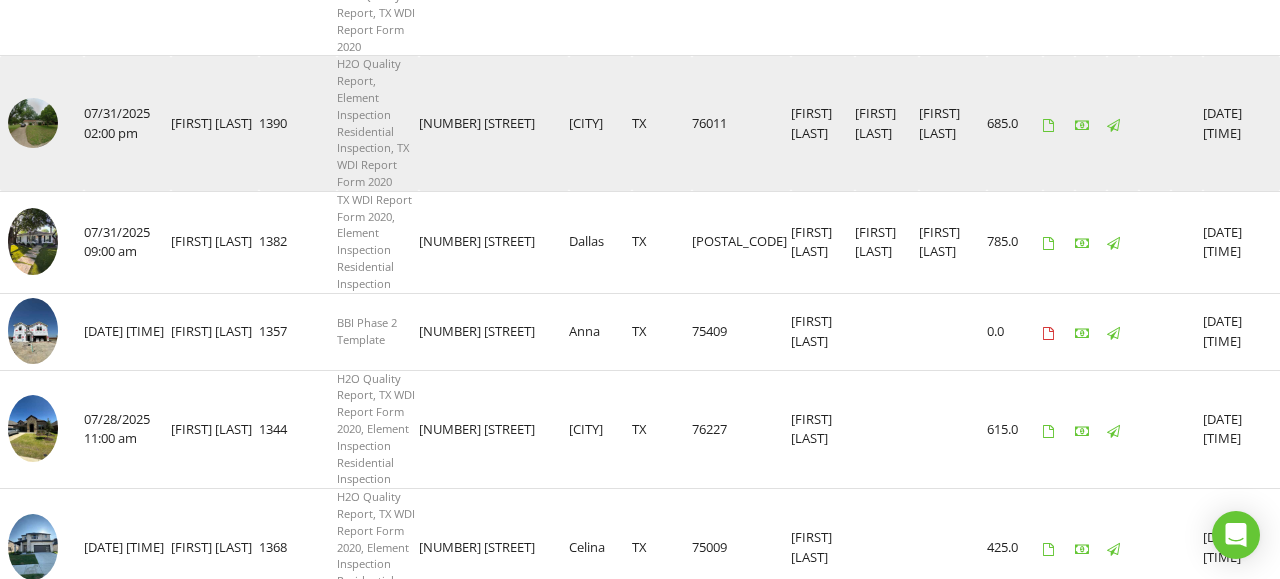 scroll, scrollTop: 416, scrollLeft: 0, axis: vertical 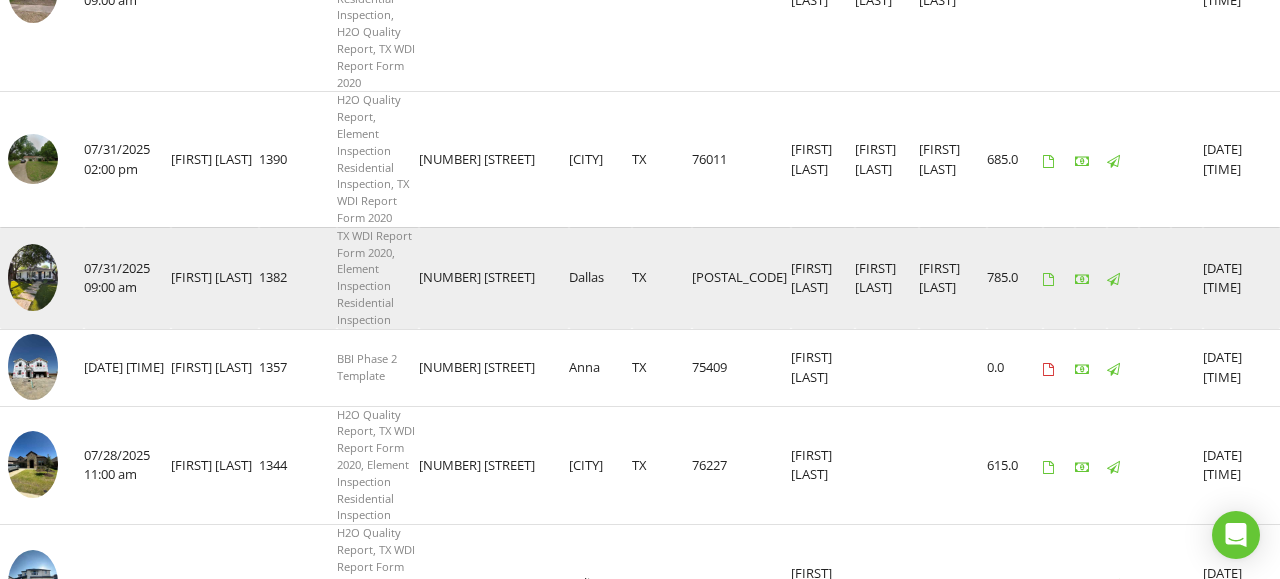 drag, startPoint x: 543, startPoint y: 277, endPoint x: 417, endPoint y: 275, distance: 126.01587 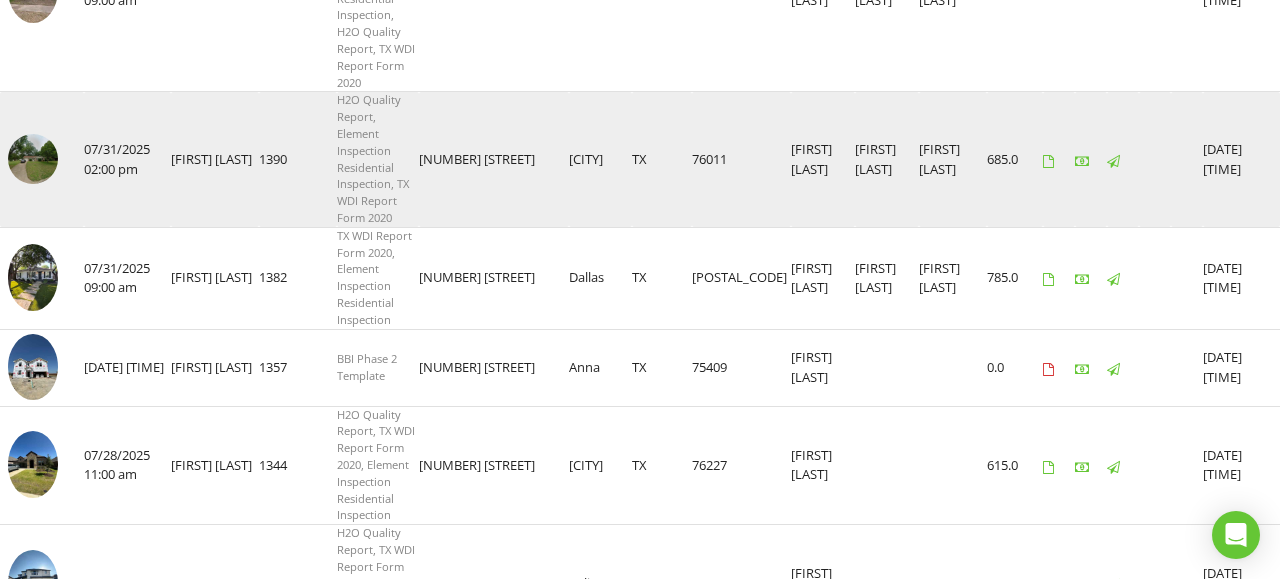 drag, startPoint x: 541, startPoint y: 155, endPoint x: 414, endPoint y: 162, distance: 127.192764 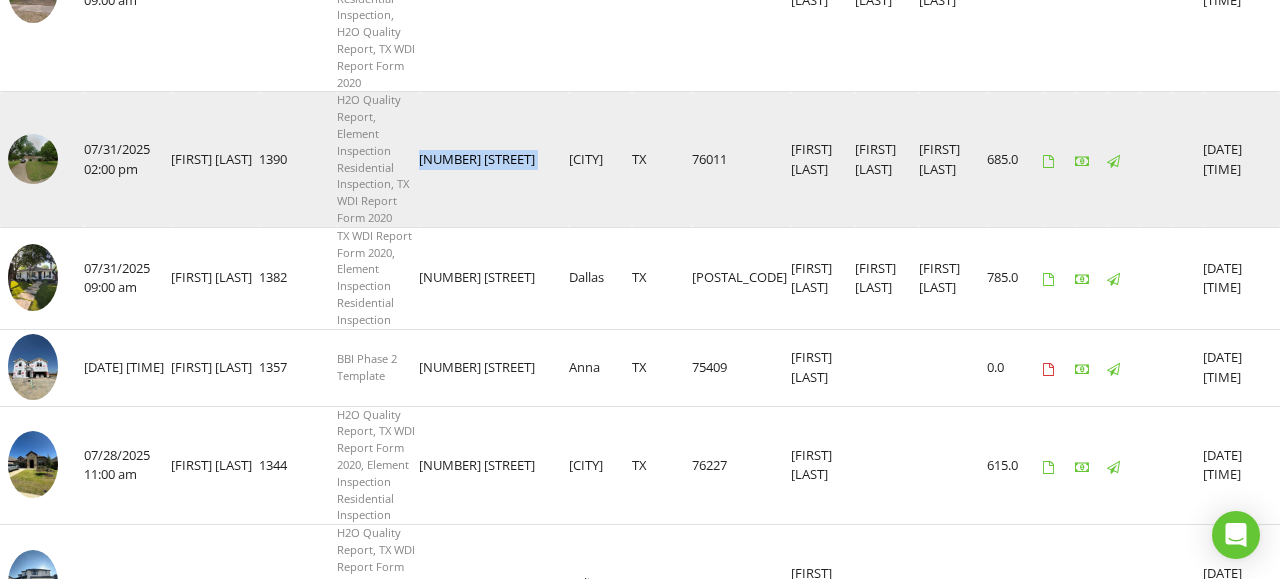 click on "800 N L Robinson Dr" at bounding box center (494, 159) 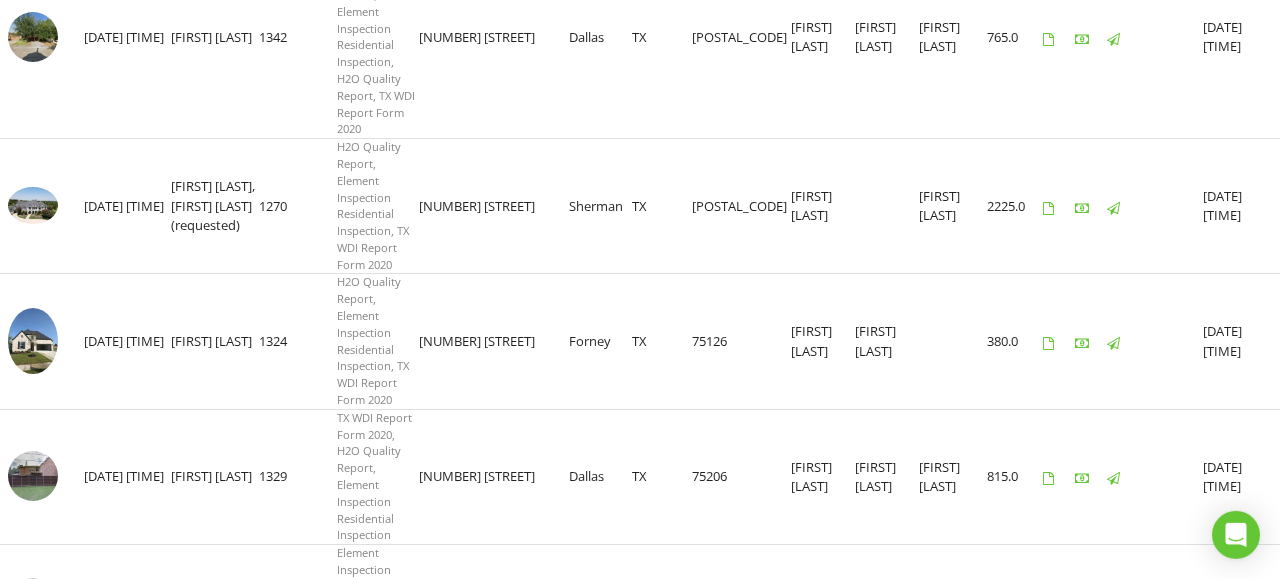 scroll, scrollTop: 1768, scrollLeft: 0, axis: vertical 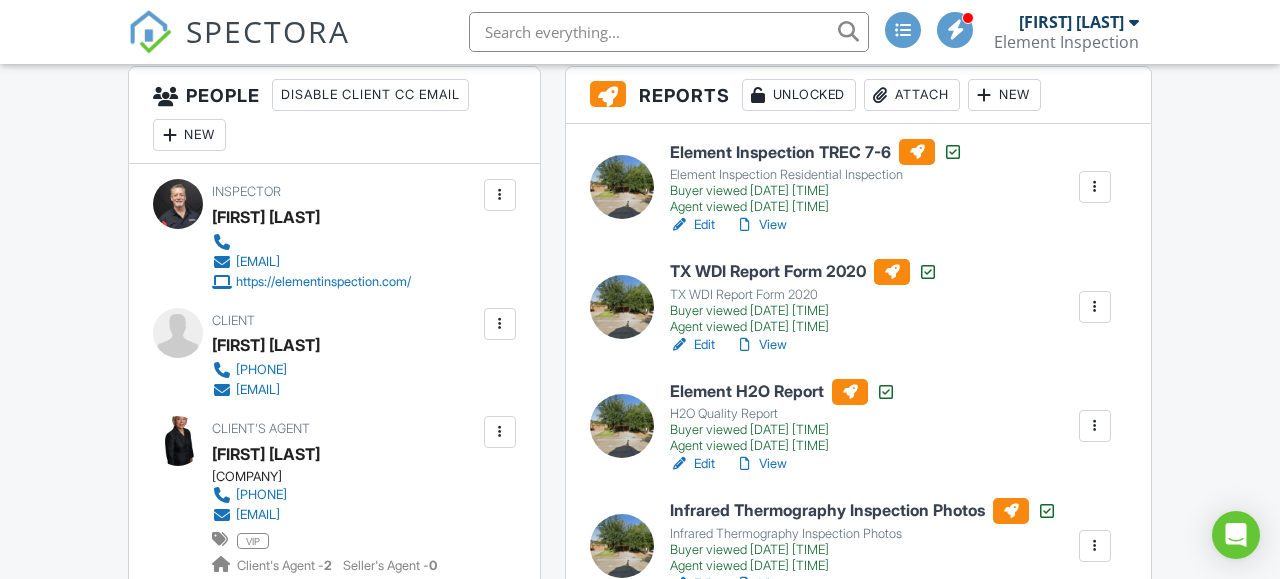 click on "[FIRST] [LAST]" at bounding box center [266, 345] 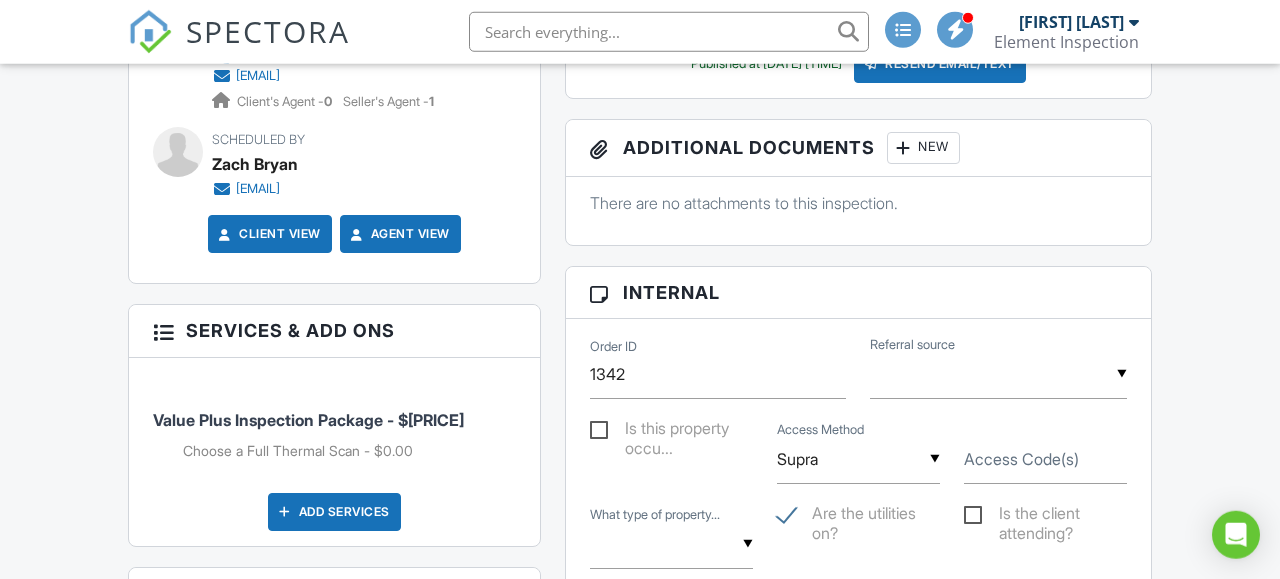 scroll, scrollTop: 1144, scrollLeft: 0, axis: vertical 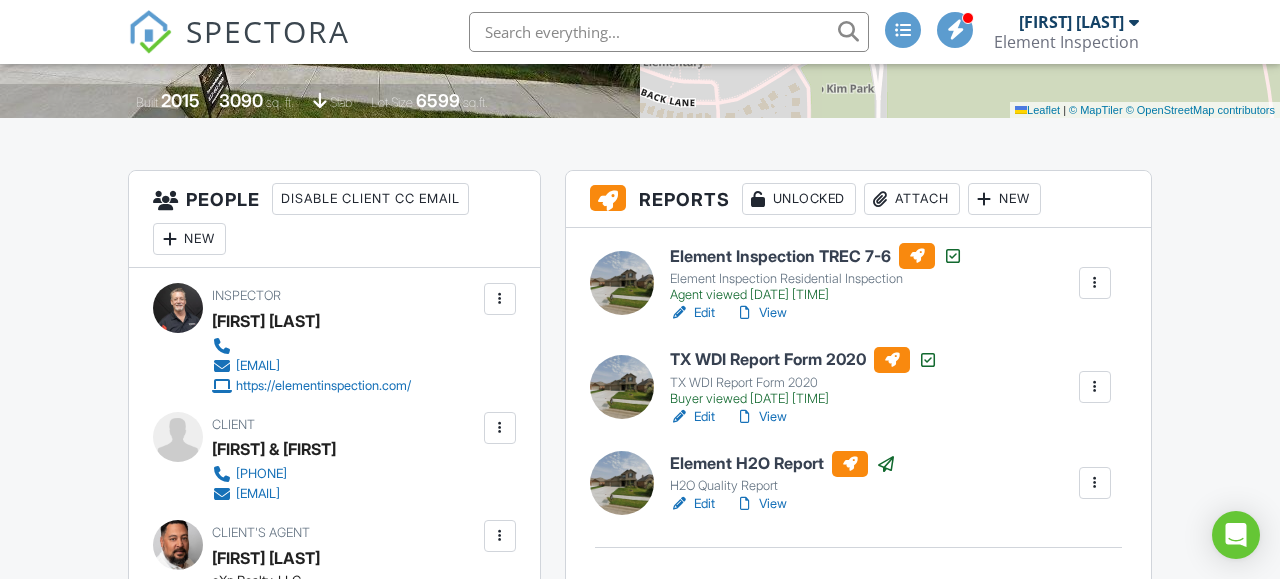 click on "Henry & Diana Pinder" at bounding box center [274, 449] 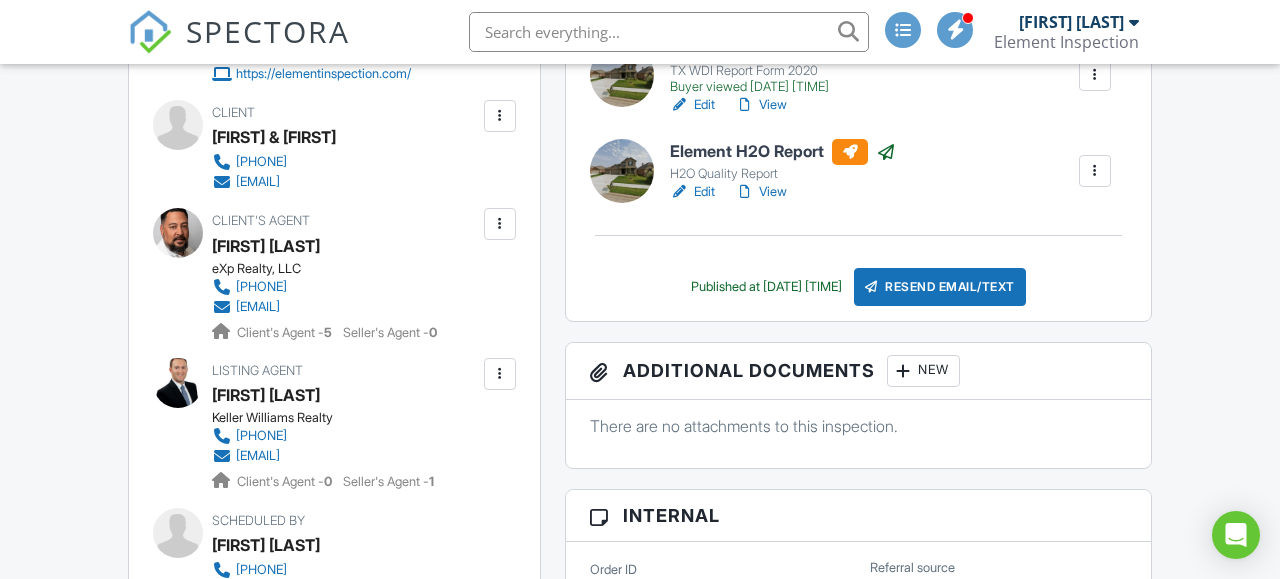 scroll, scrollTop: 624, scrollLeft: 0, axis: vertical 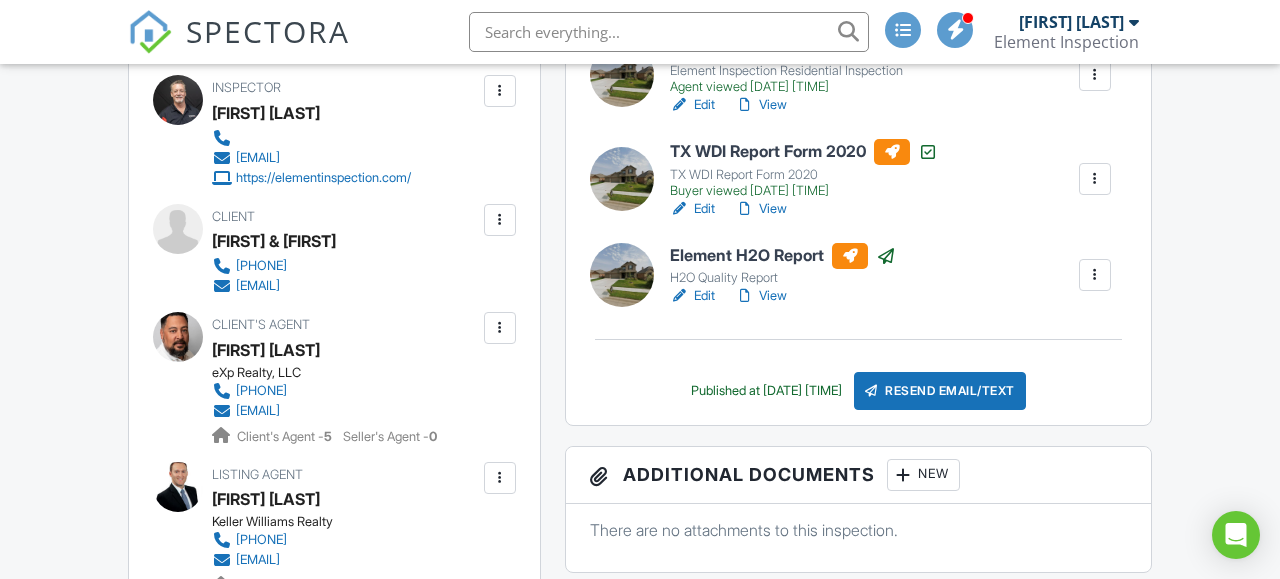 click on "Mike Griego" at bounding box center [324, 350] 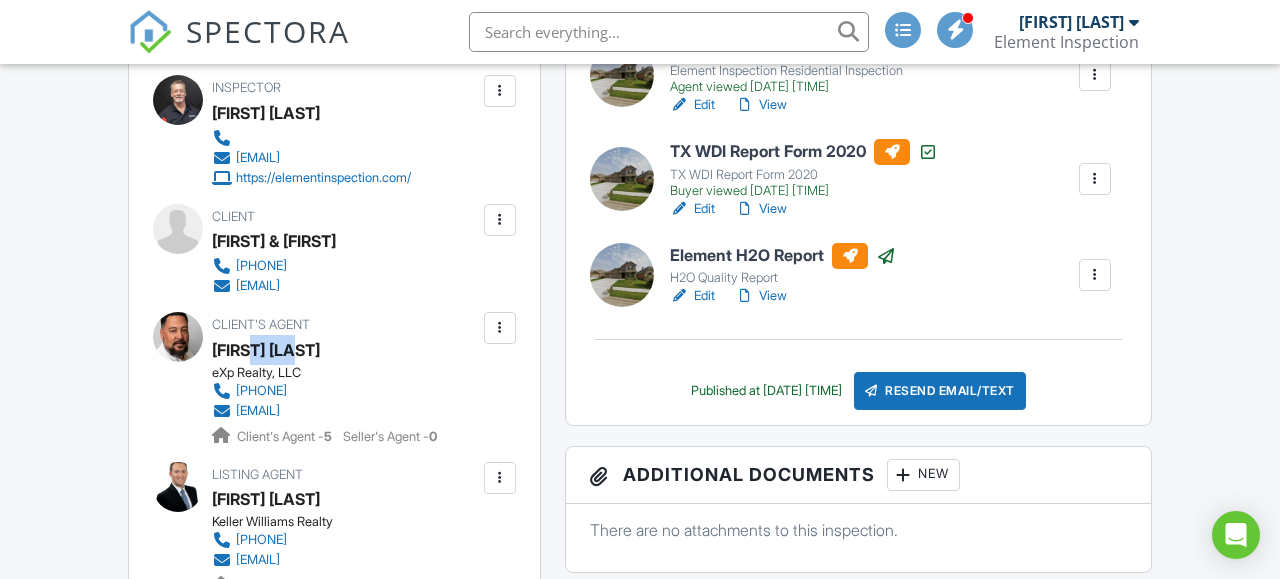 click on "Mike Griego" at bounding box center (324, 350) 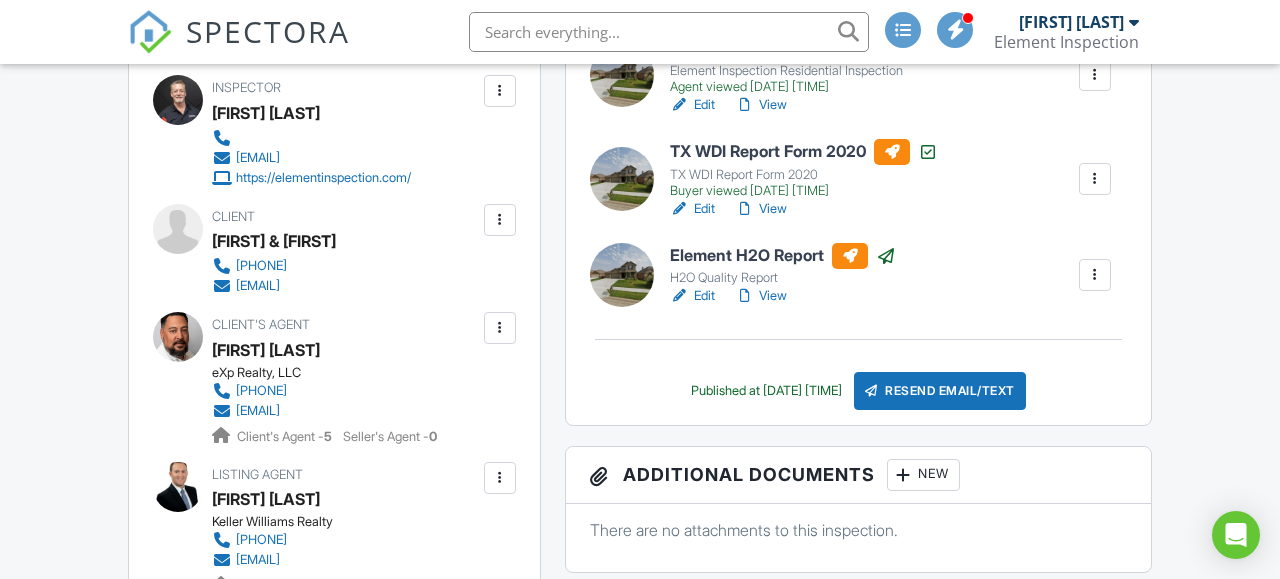 click on "Mike Griego" at bounding box center [324, 350] 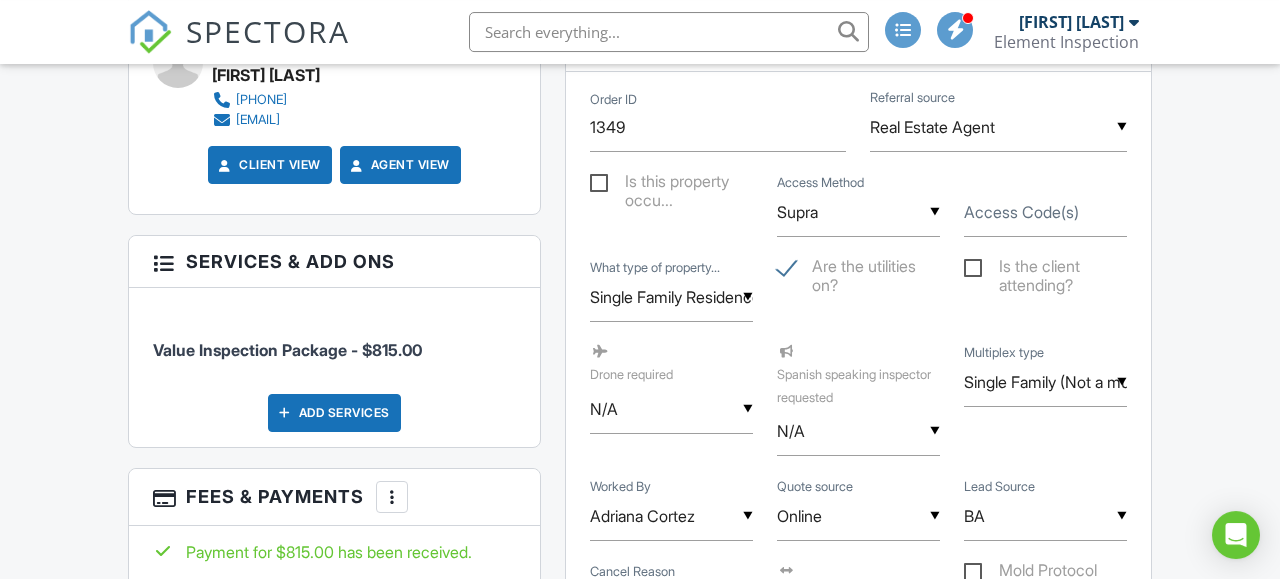 scroll, scrollTop: 1248, scrollLeft: 0, axis: vertical 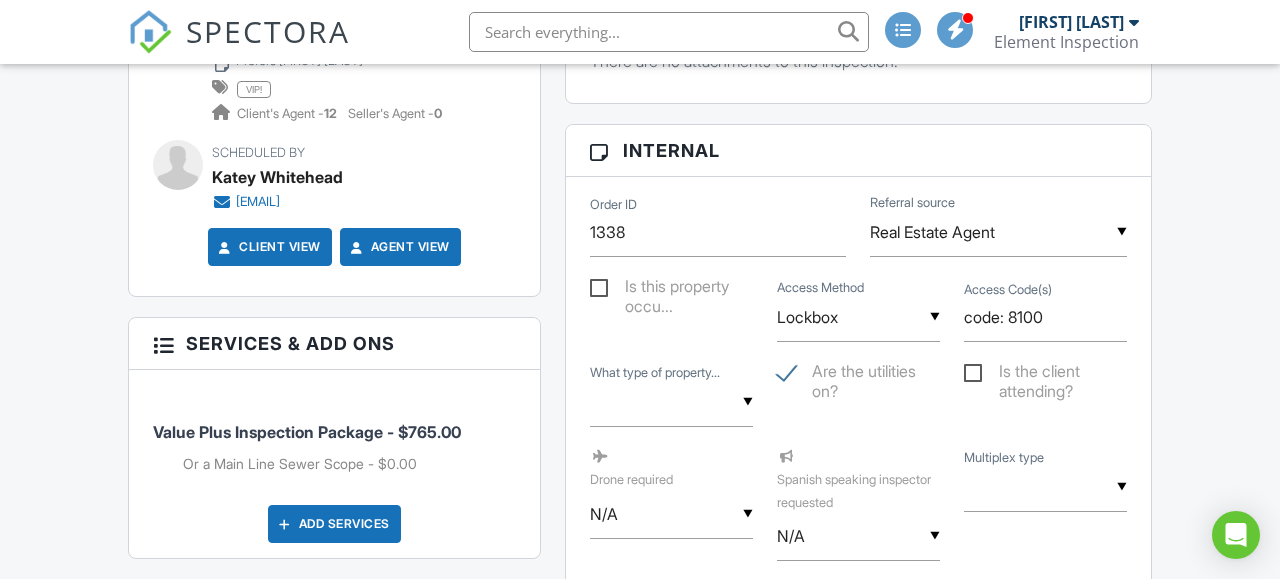 click on "Add Services" at bounding box center [334, 524] 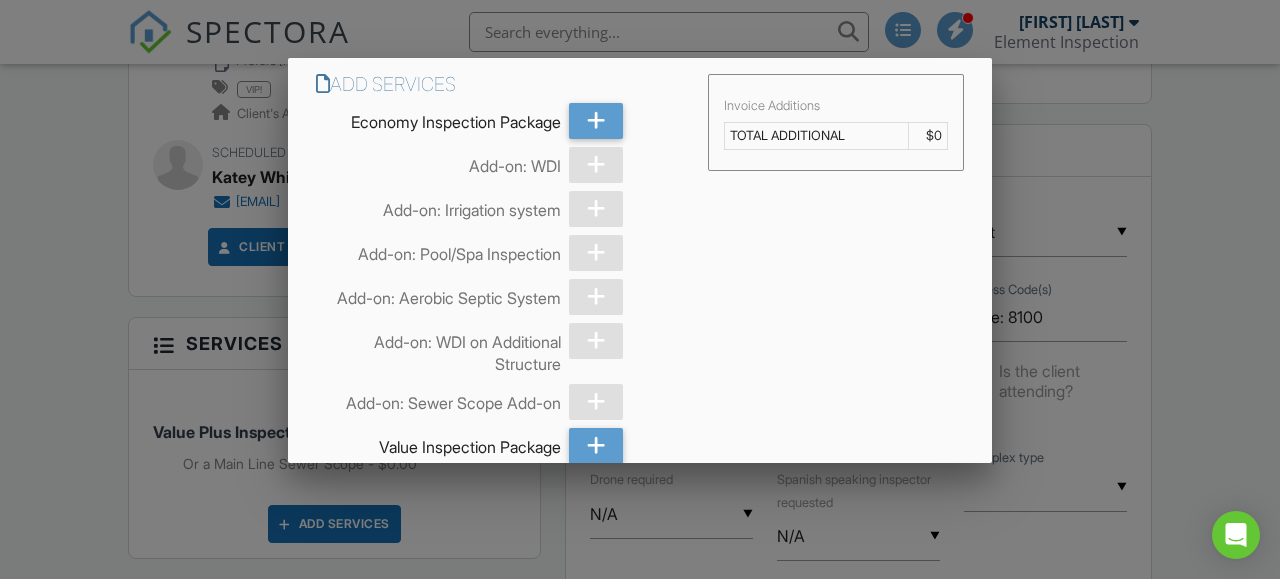 click at bounding box center [640, 262] 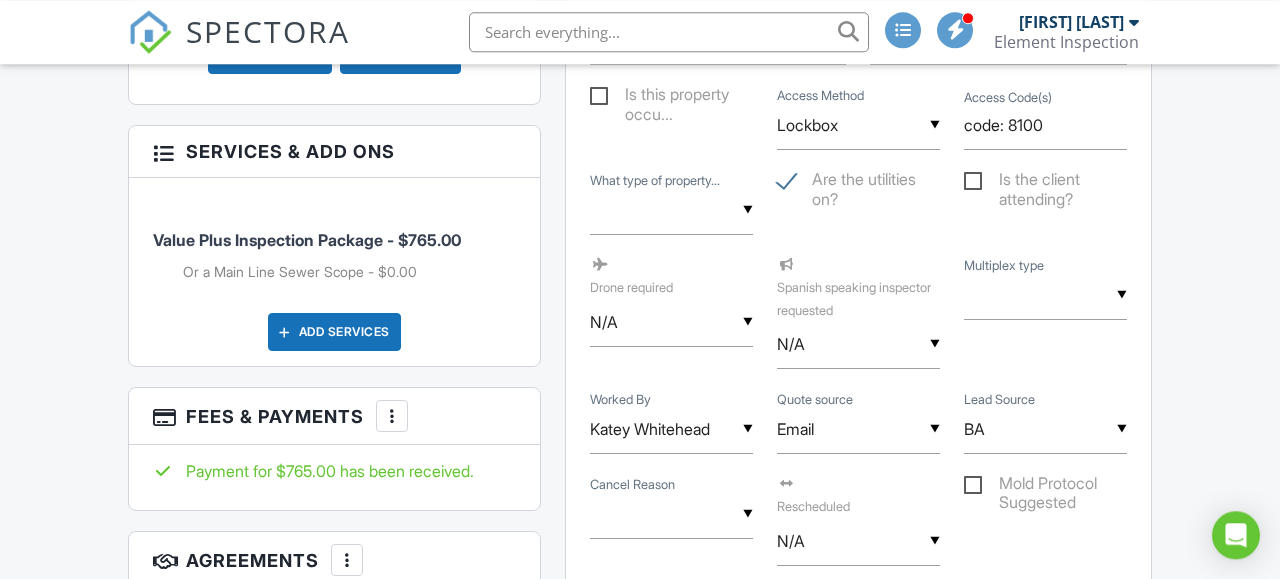 scroll, scrollTop: 1352, scrollLeft: 0, axis: vertical 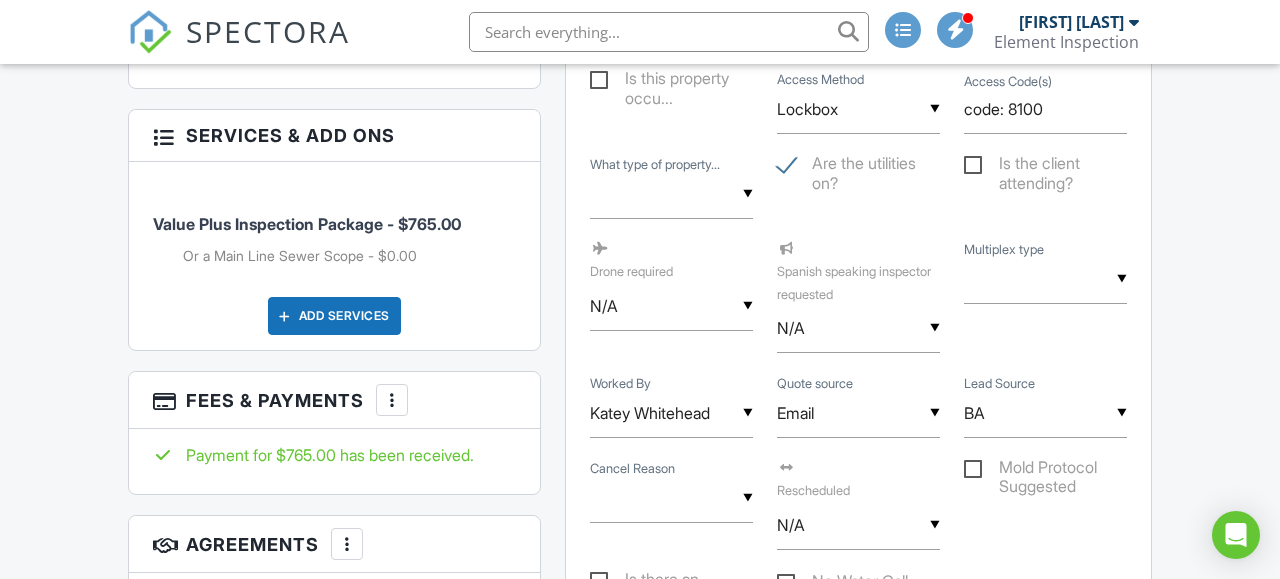 click at bounding box center (392, 400) 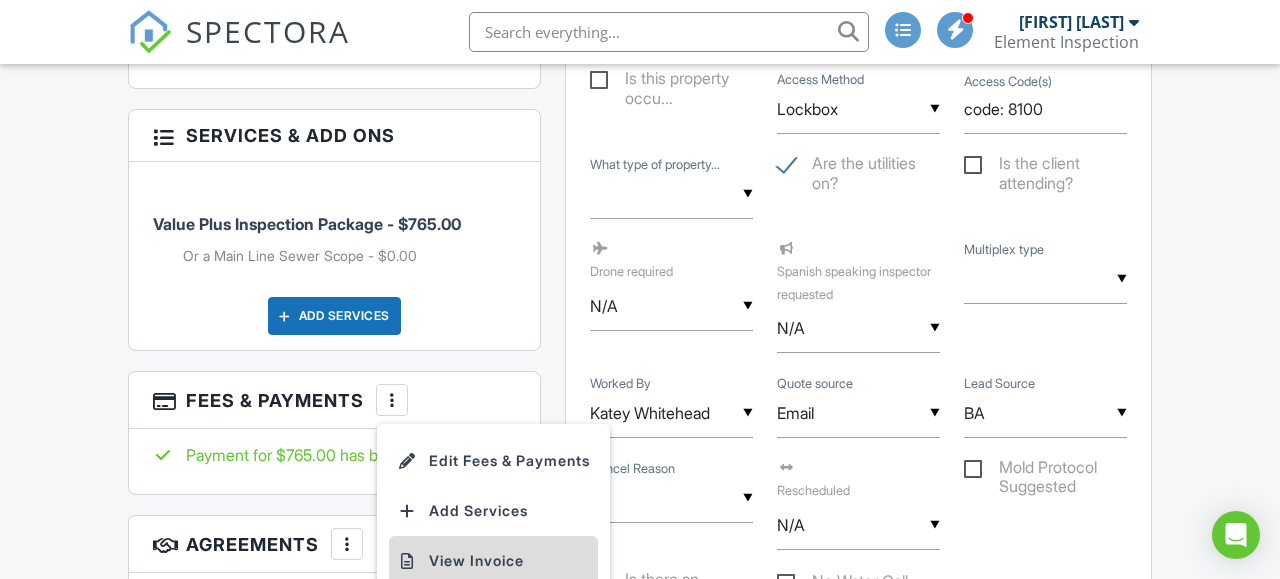 click on "View Invoice" at bounding box center (493, 561) 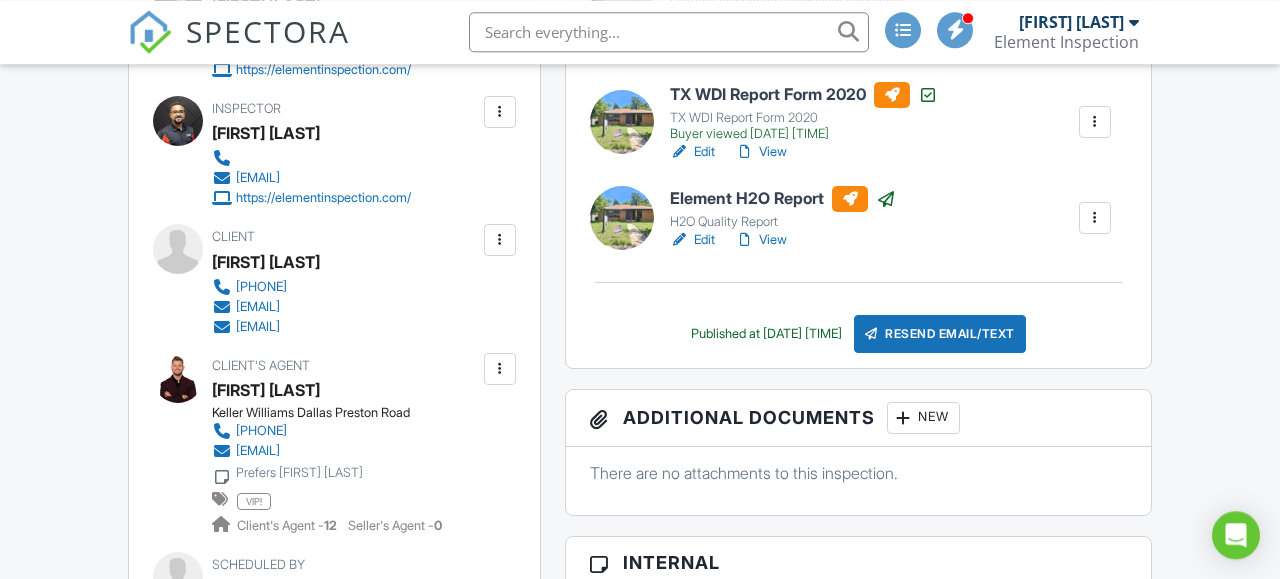 scroll, scrollTop: 728, scrollLeft: 0, axis: vertical 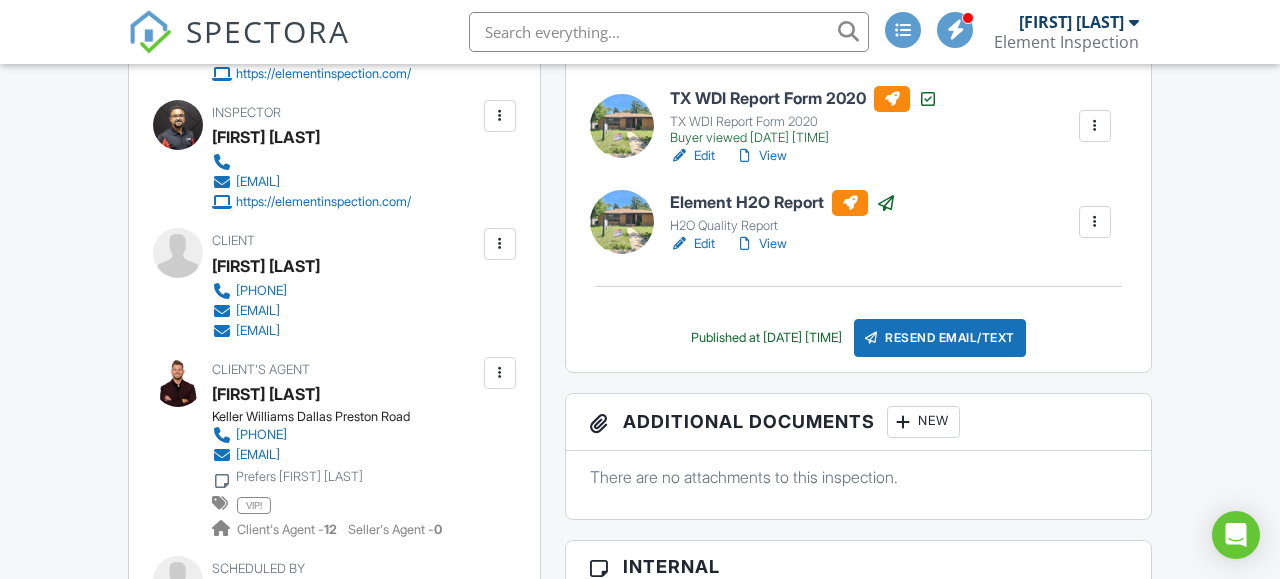 click on "[FIRST] [LAST]" at bounding box center [266, 266] 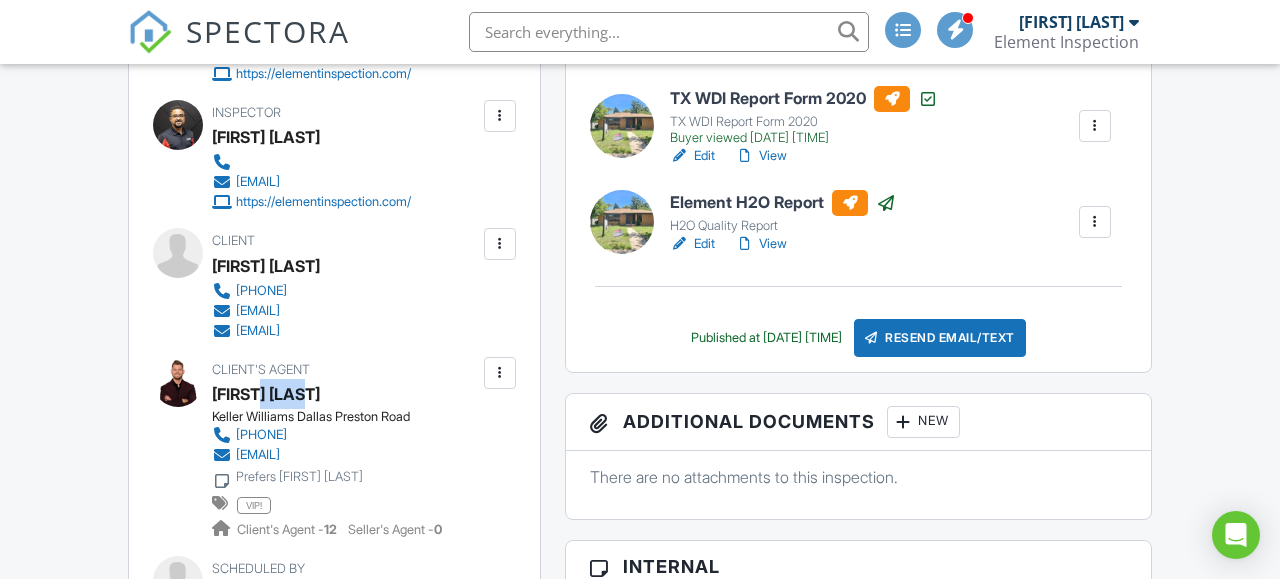 click on "[FIRST] [LAST]" at bounding box center [266, 394] 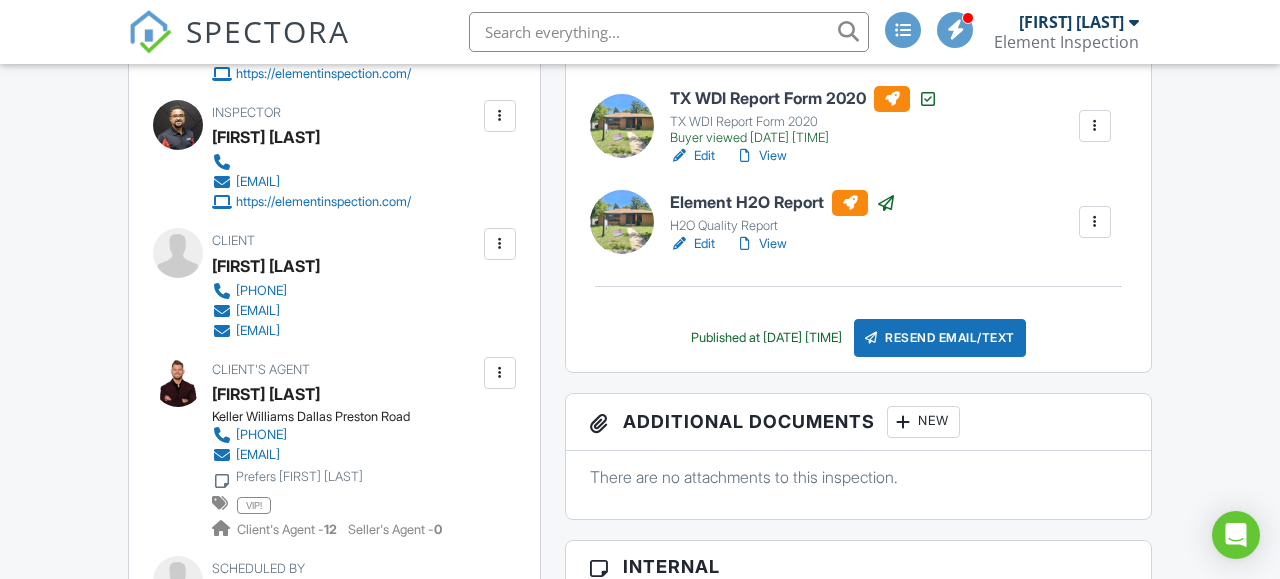 click on "[FIRST] [LAST]" at bounding box center [266, 394] 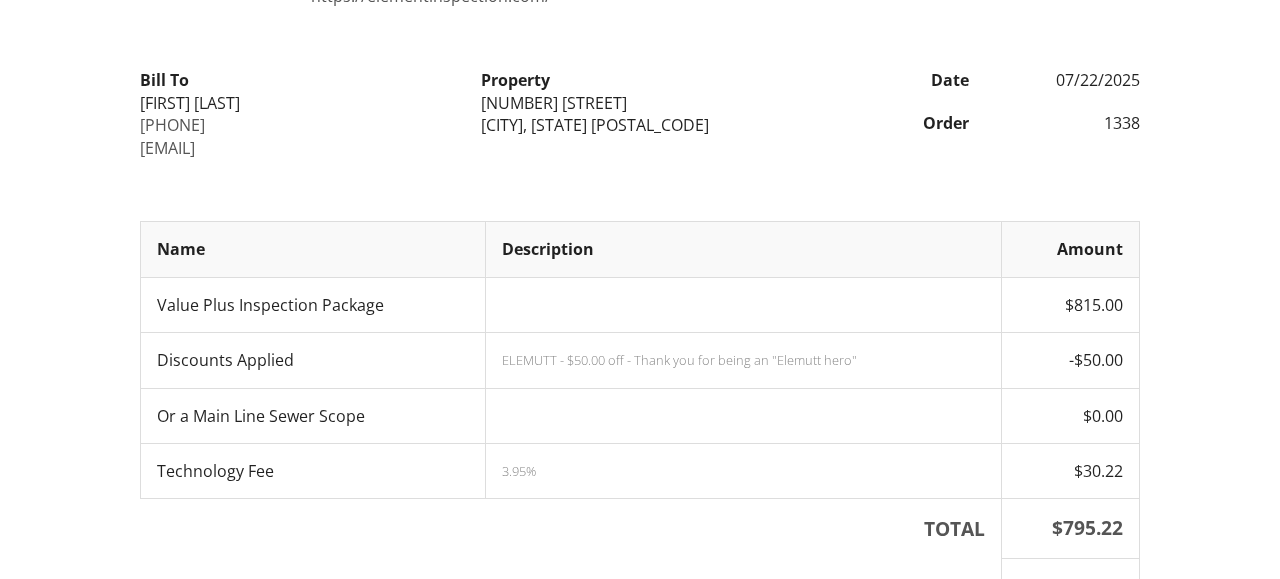 scroll, scrollTop: 208, scrollLeft: 0, axis: vertical 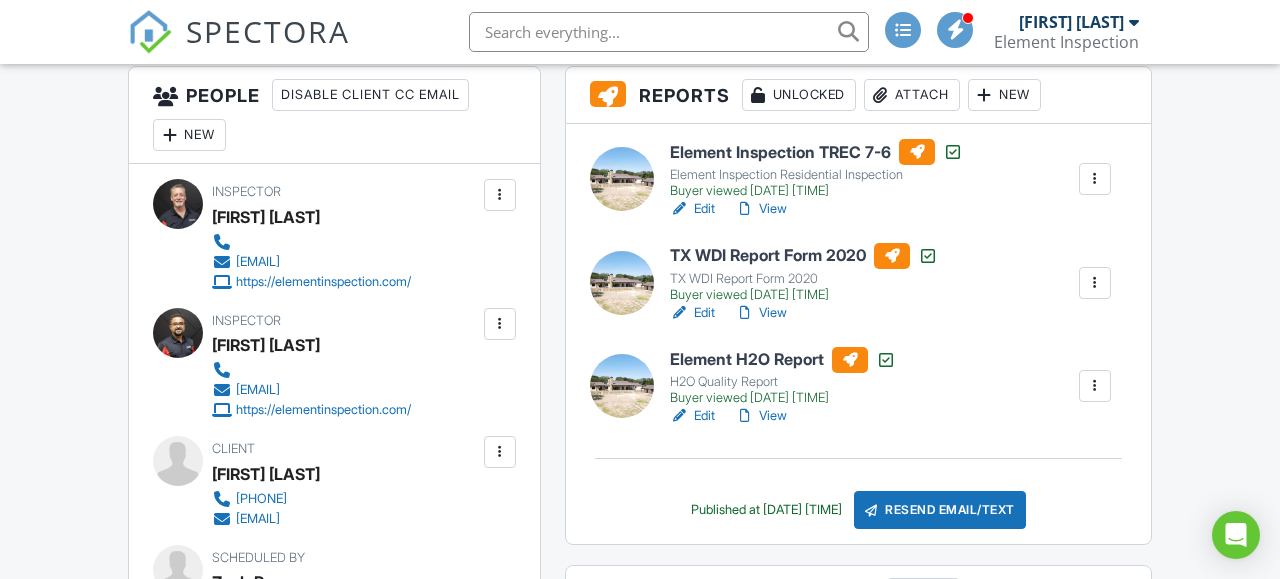 drag, startPoint x: 320, startPoint y: 345, endPoint x: 348, endPoint y: 358, distance: 30.870699 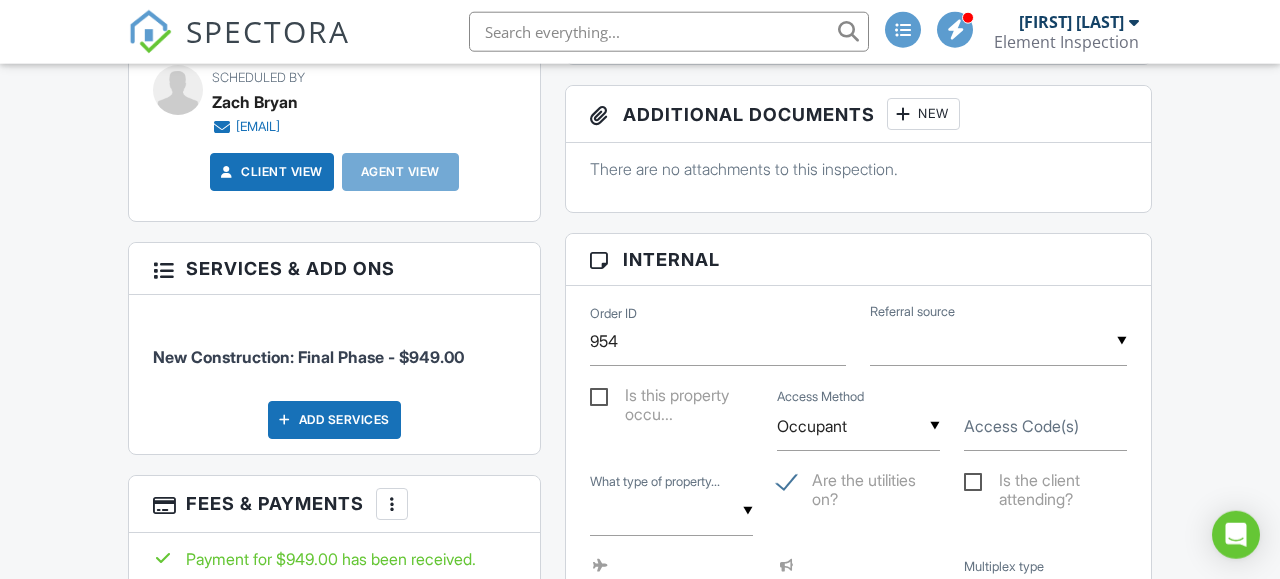 scroll, scrollTop: 1040, scrollLeft: 0, axis: vertical 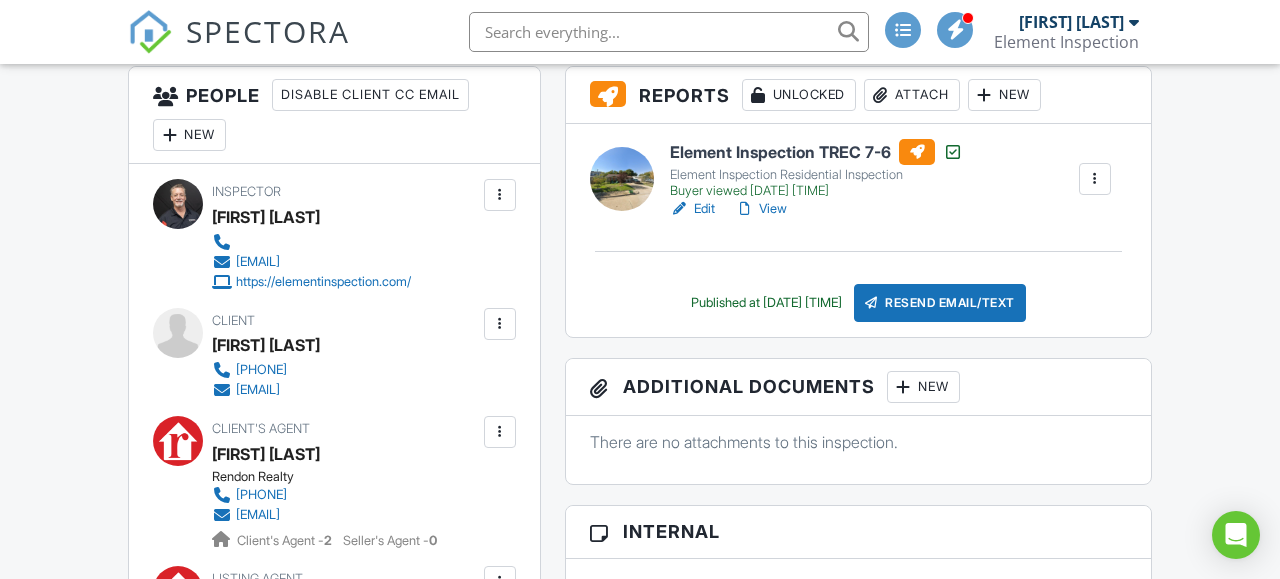 click on "[FIRST] [LAST]" at bounding box center (266, 345) 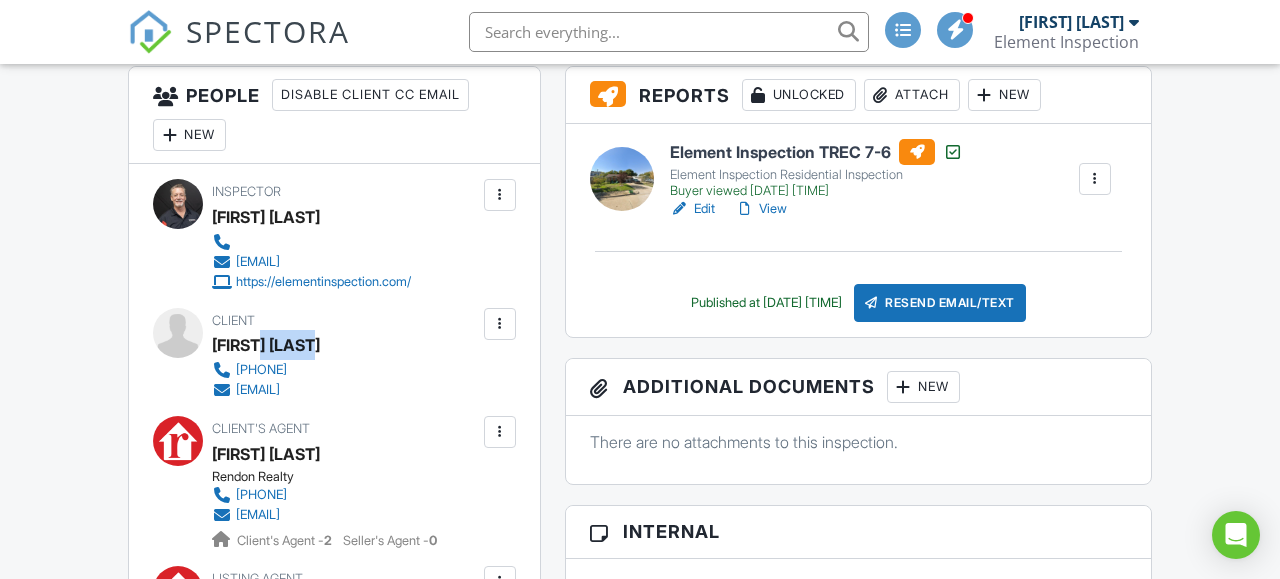 click on "[FIRST] [LAST]" at bounding box center (266, 345) 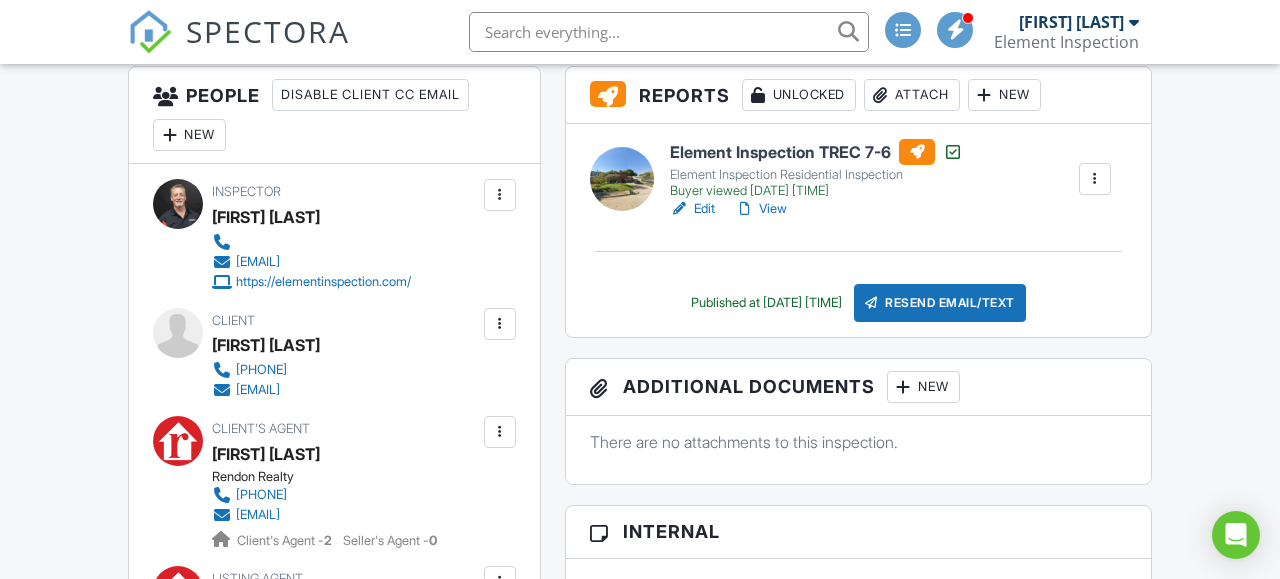 click on "[FIRST] [LAST]" at bounding box center [266, 345] 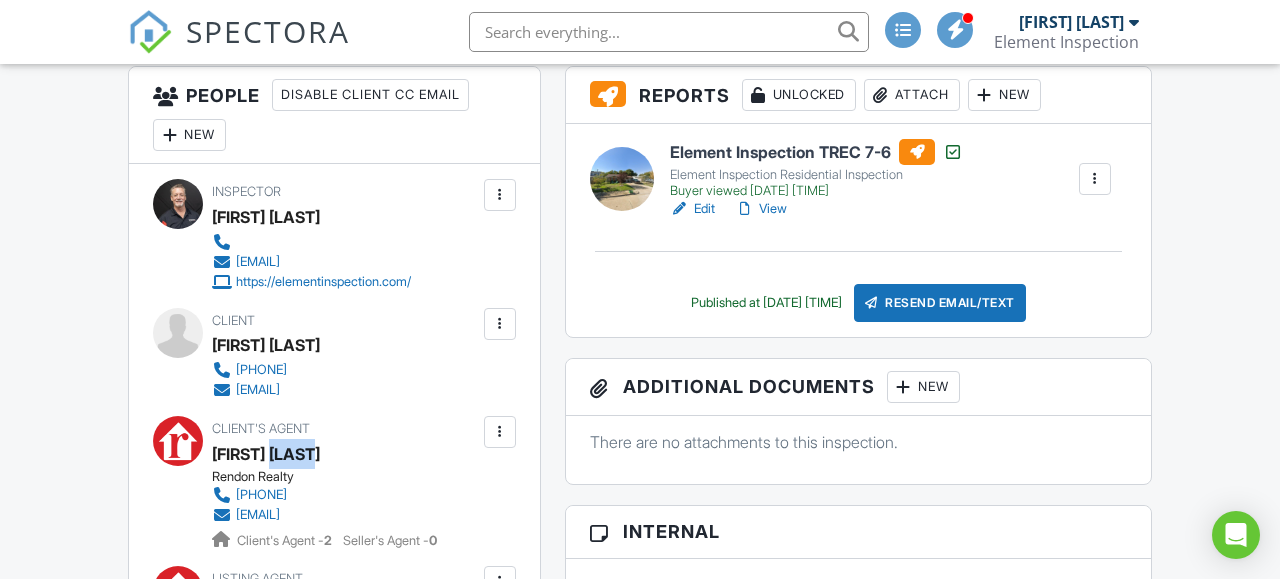 click on "[FIRST] [LAST]" at bounding box center [266, 454] 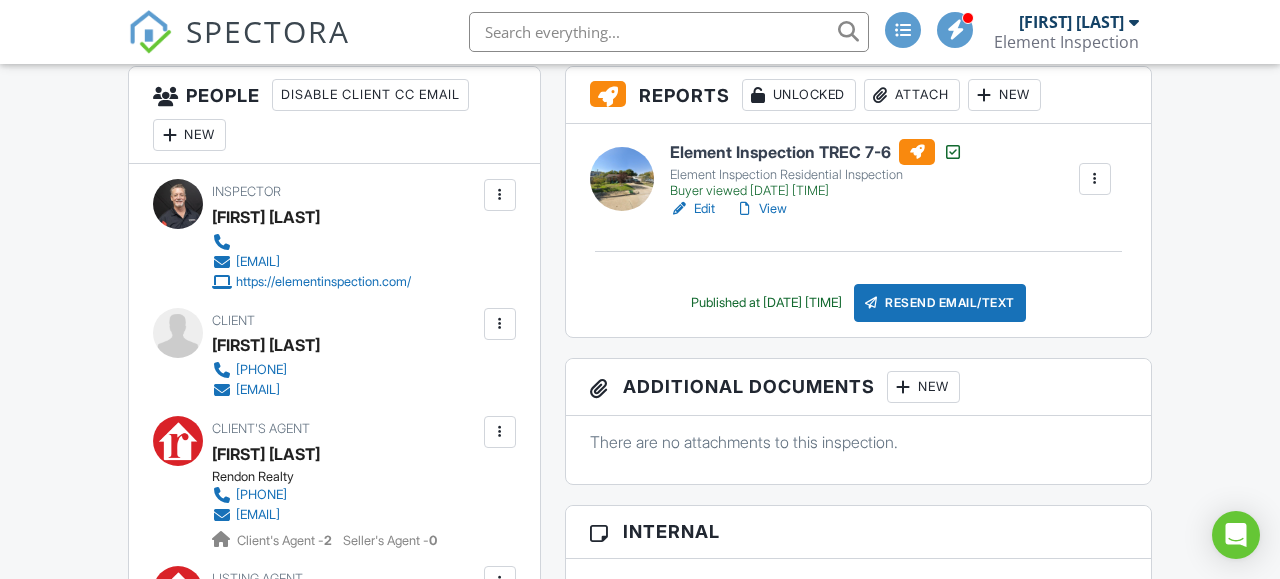 click on "[FIRST] [LAST]" at bounding box center [266, 454] 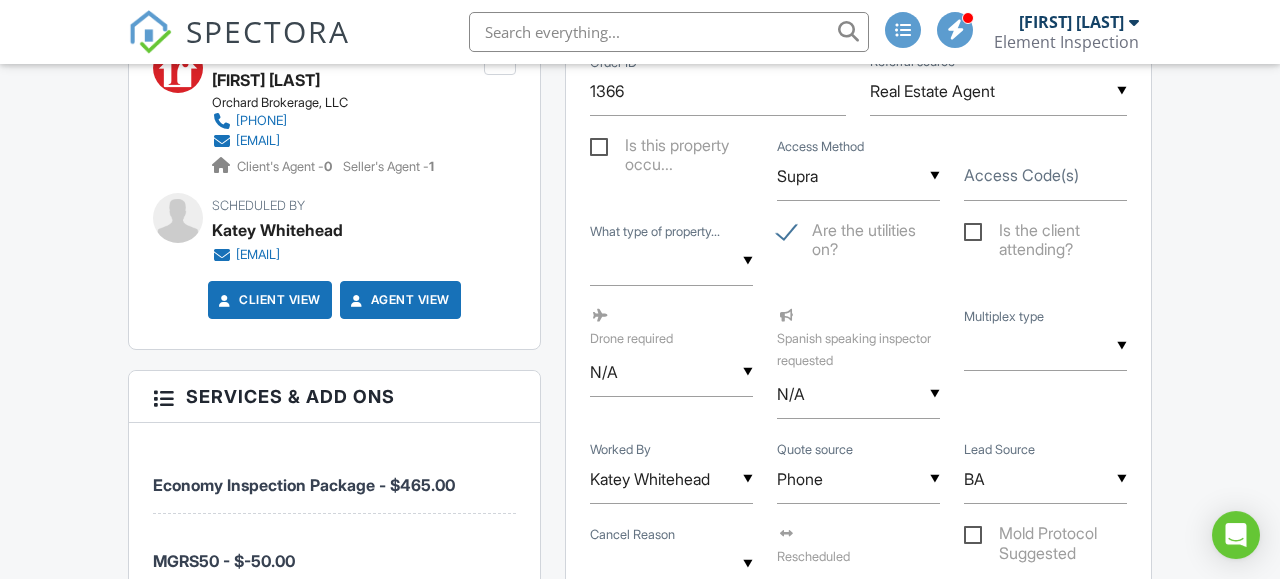 scroll, scrollTop: 1144, scrollLeft: 0, axis: vertical 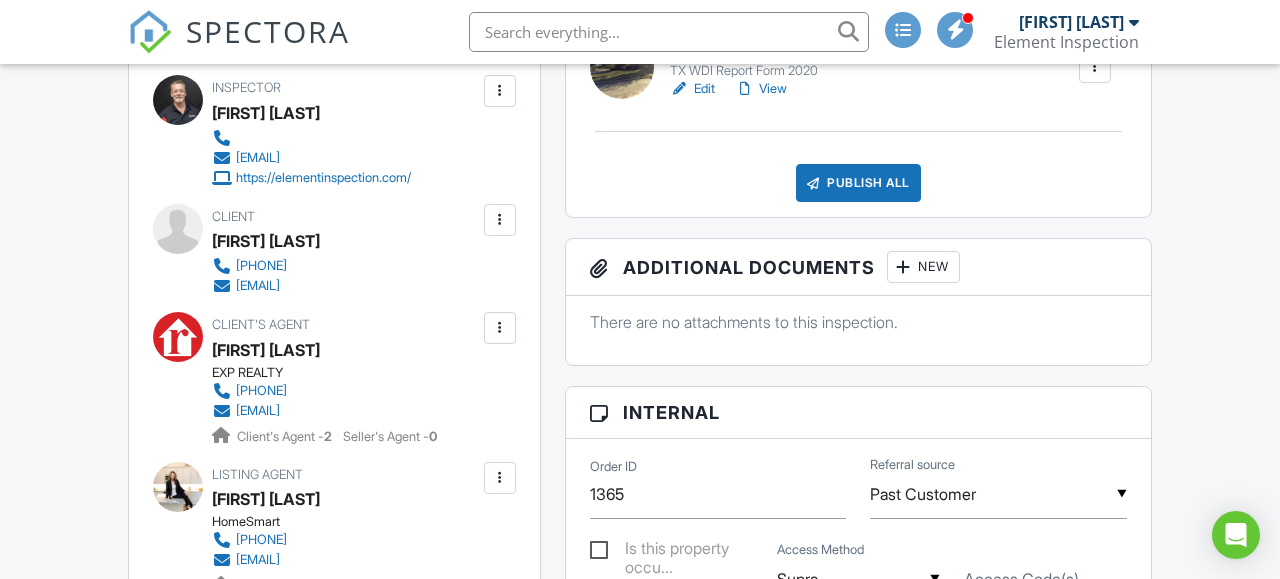 click on "Dwayne Donegan" at bounding box center [266, 241] 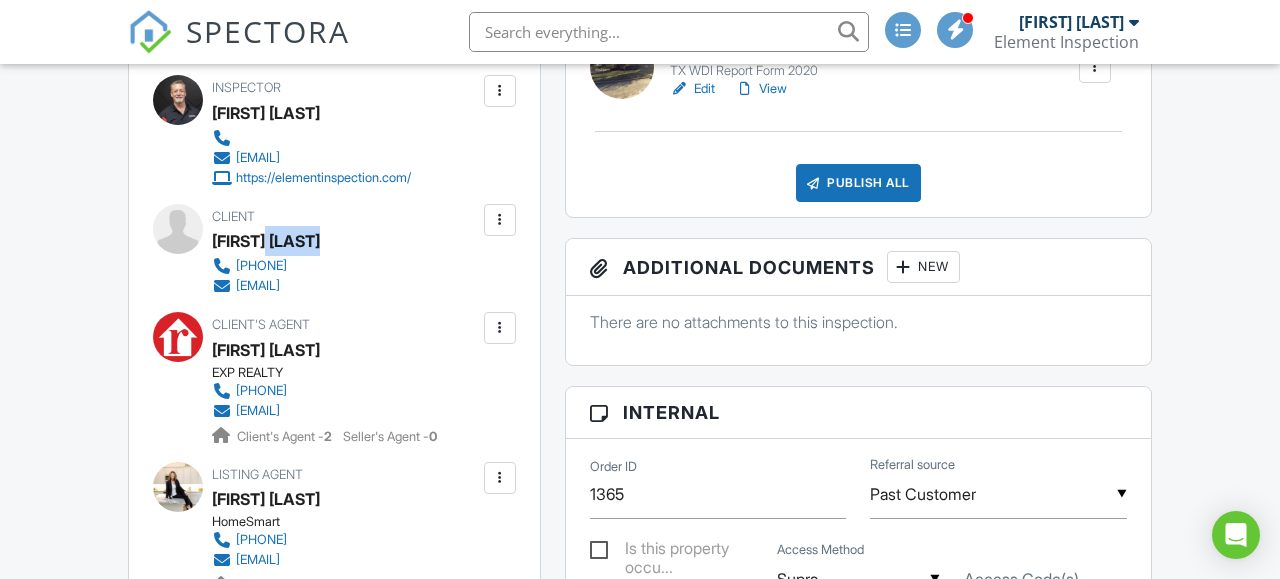 click on "Dwayne Donegan" at bounding box center [266, 241] 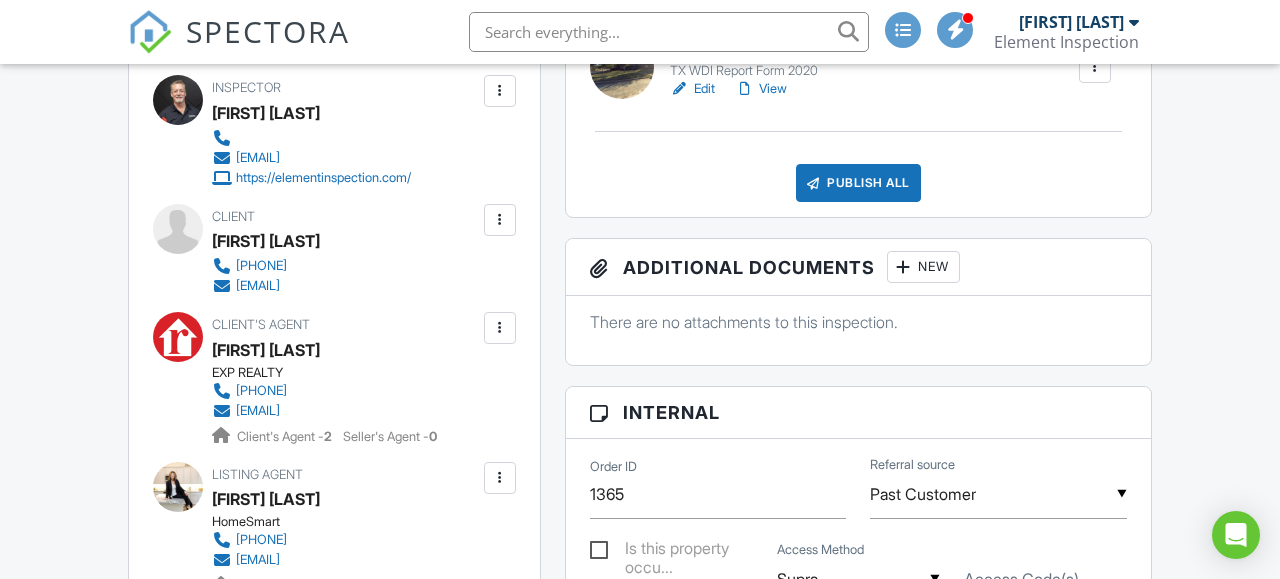 click on "Dwayne Donegan" at bounding box center [266, 241] 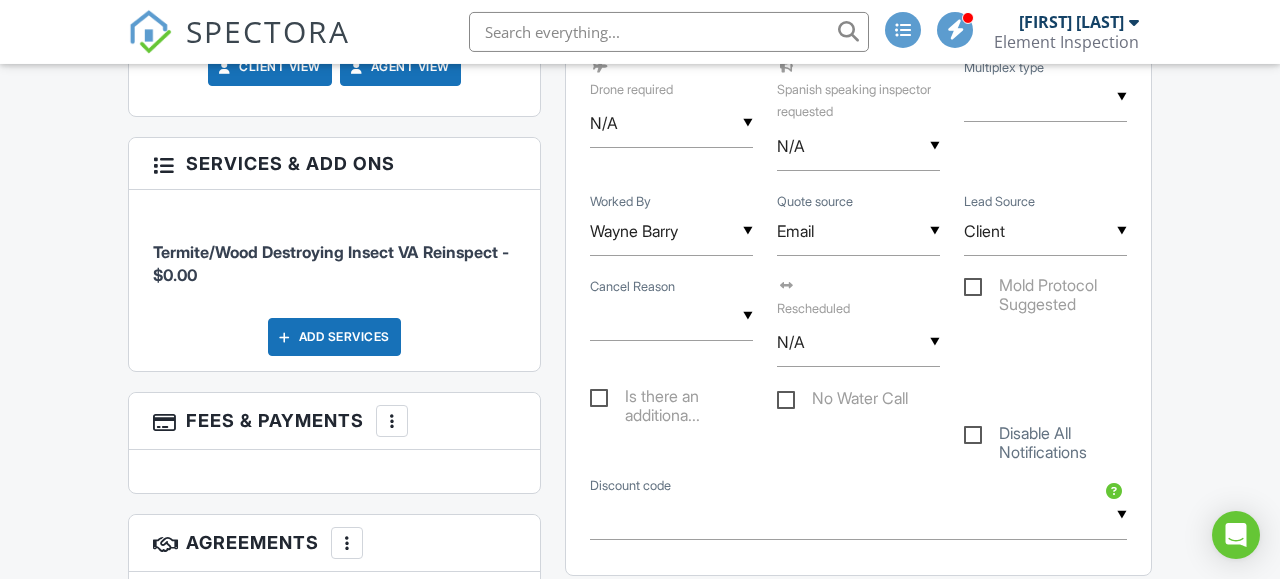 scroll, scrollTop: 1664, scrollLeft: 0, axis: vertical 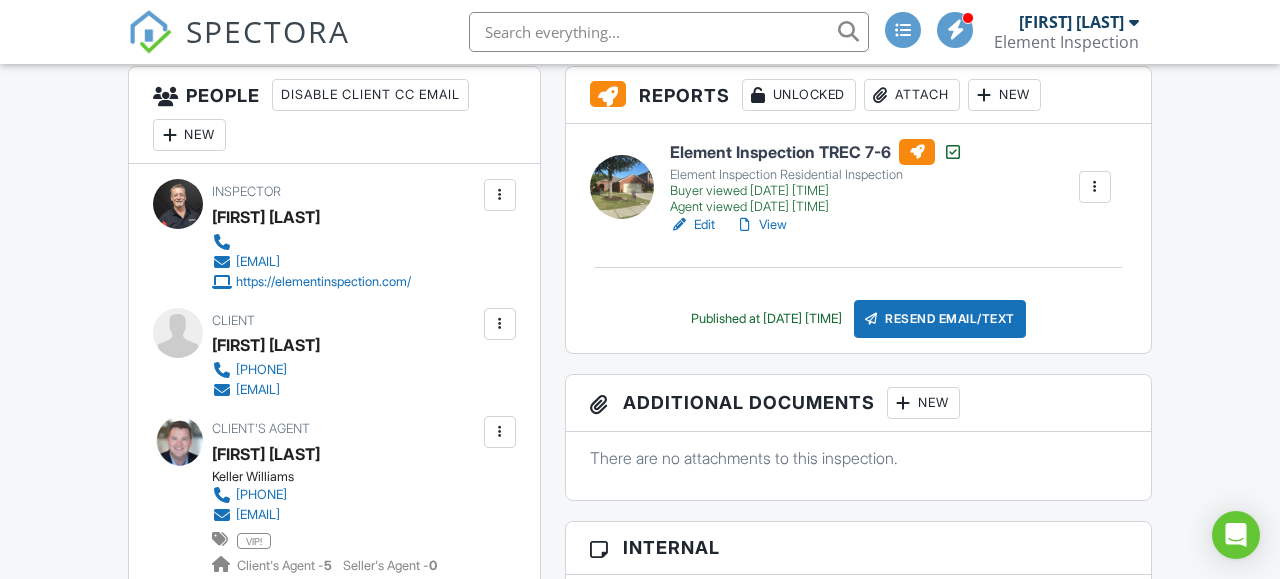click on "[FIRST] [LAST]" at bounding box center (266, 345) 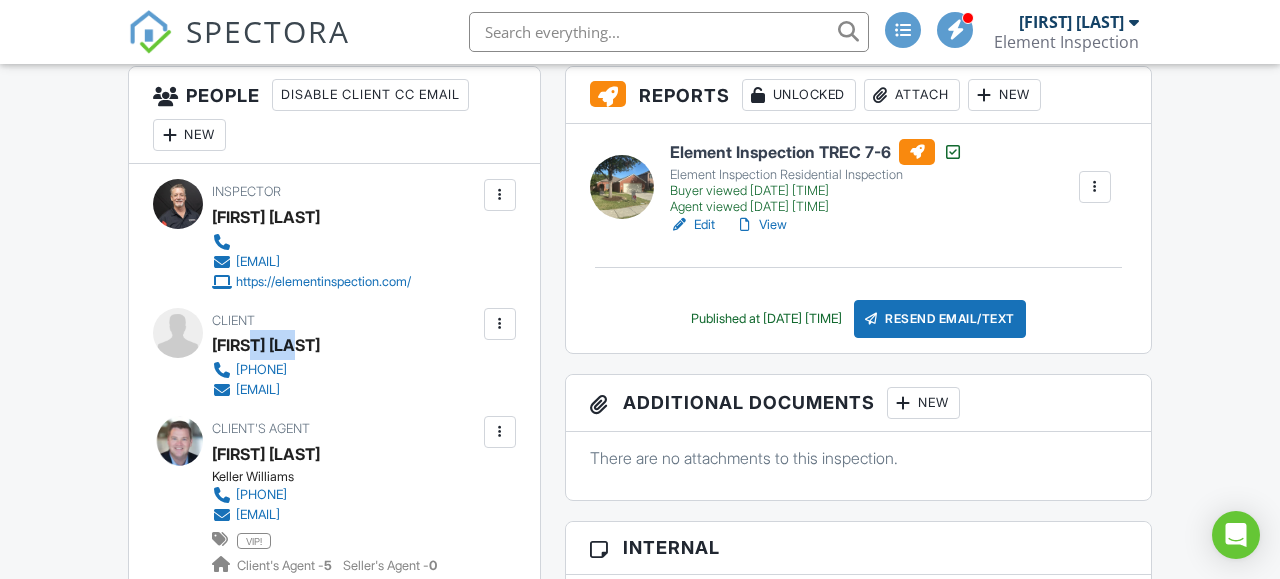 click on "[FIRST] [LAST]" at bounding box center [266, 345] 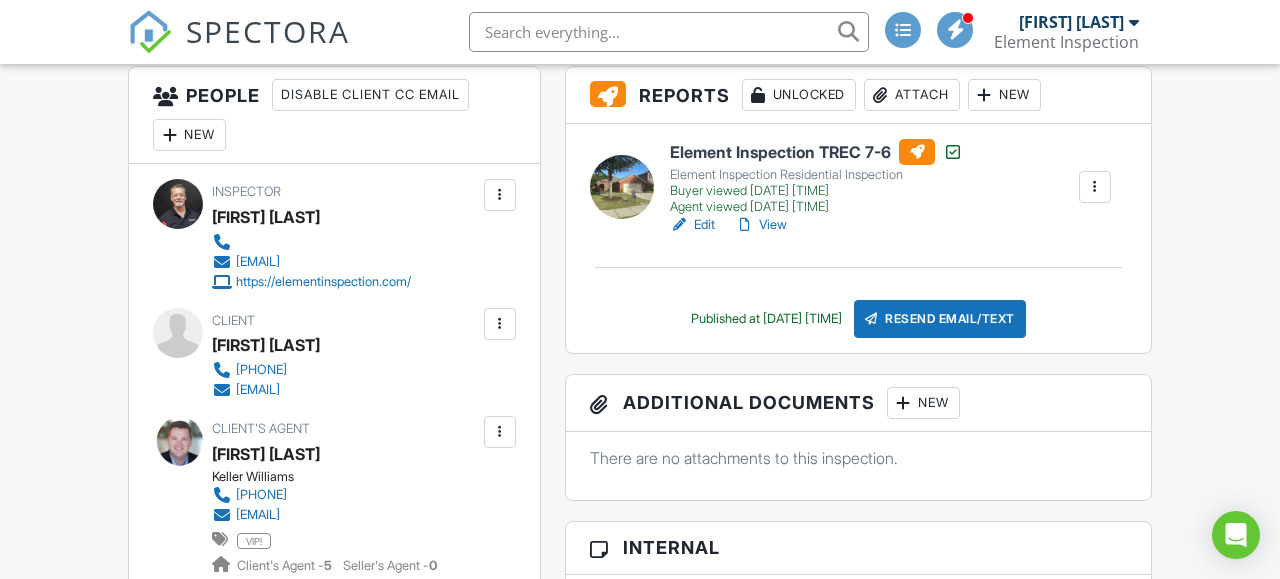 click on "[FIRST] [LAST]" at bounding box center (266, 345) 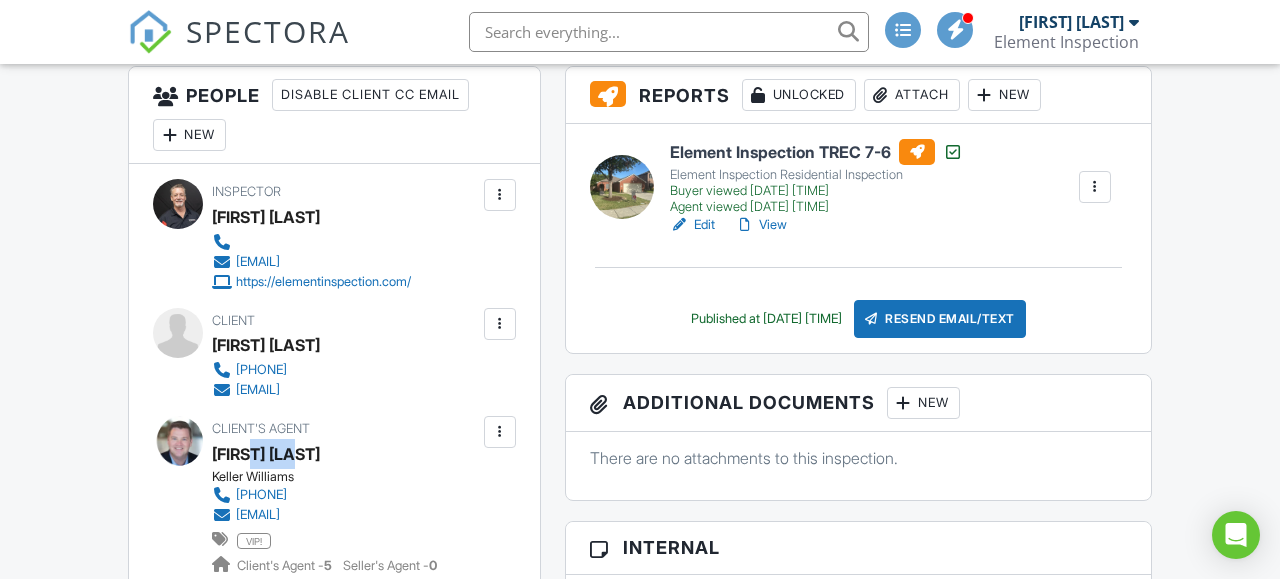 click on "Doug Matzke" at bounding box center (324, 454) 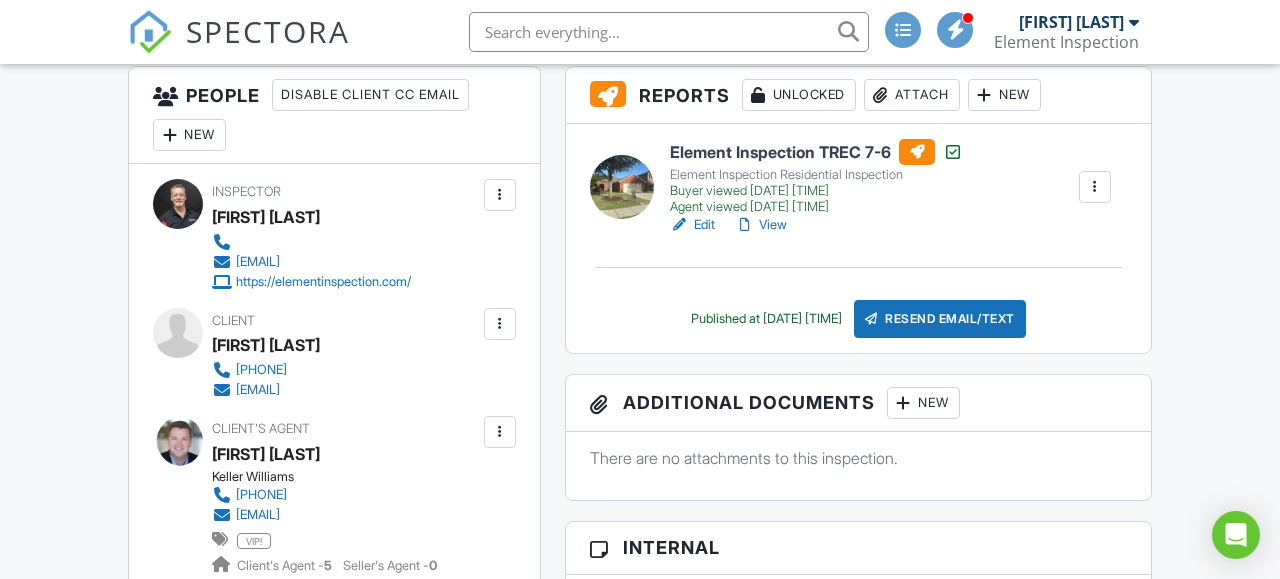 click on "Doug Matzke" at bounding box center [324, 454] 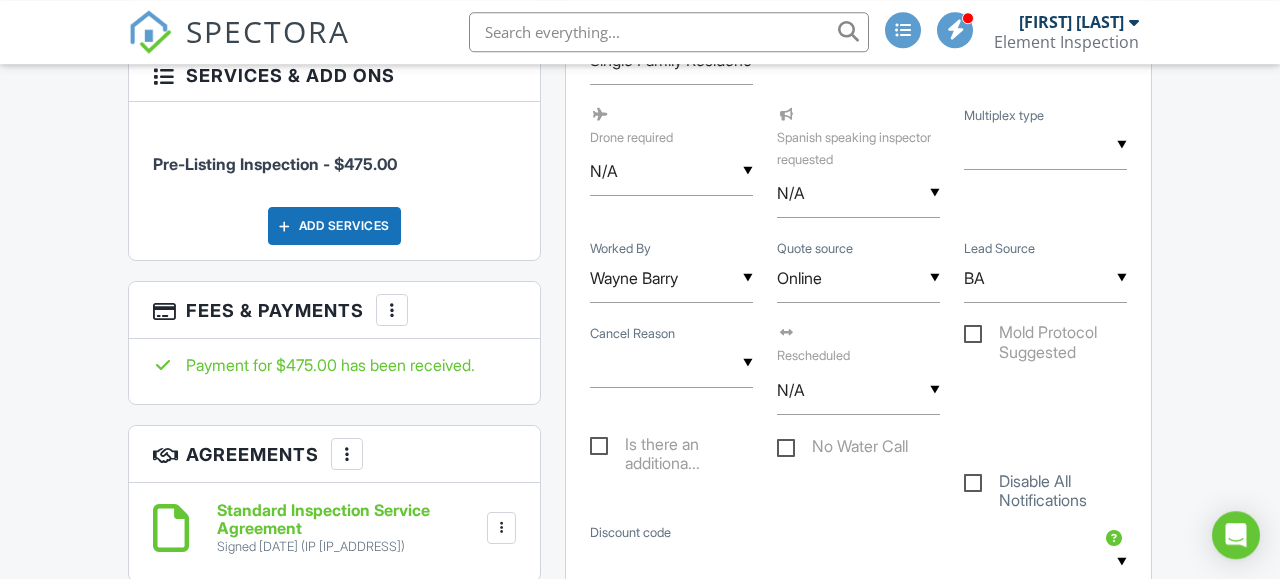 scroll, scrollTop: 1352, scrollLeft: 0, axis: vertical 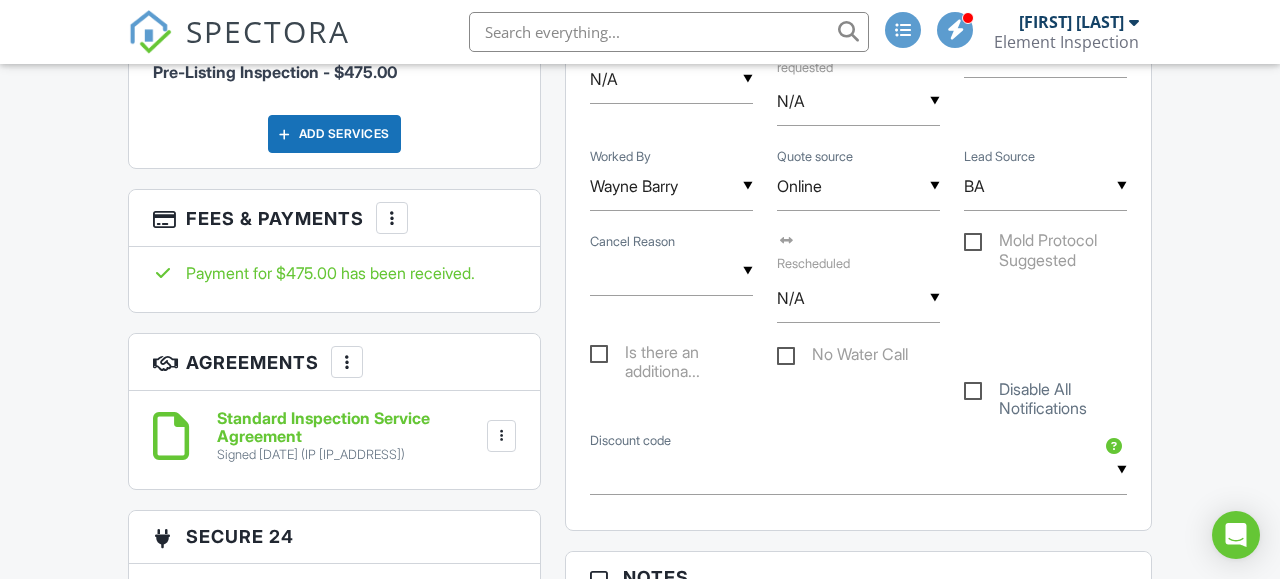 click at bounding box center (392, 218) 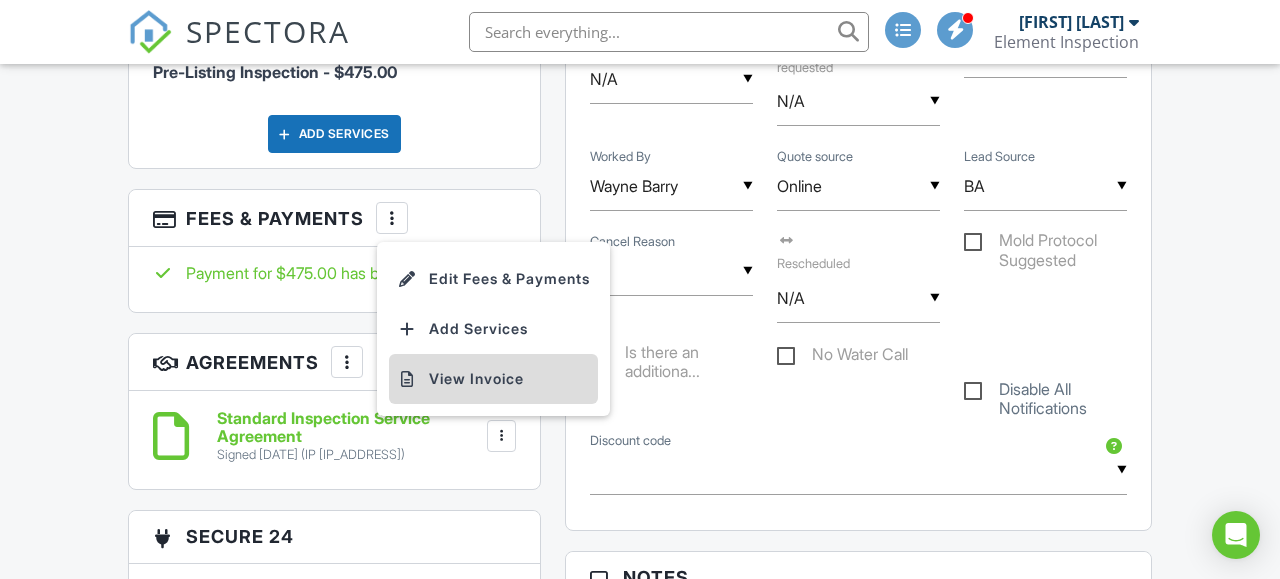 click on "View Invoice" at bounding box center [493, 379] 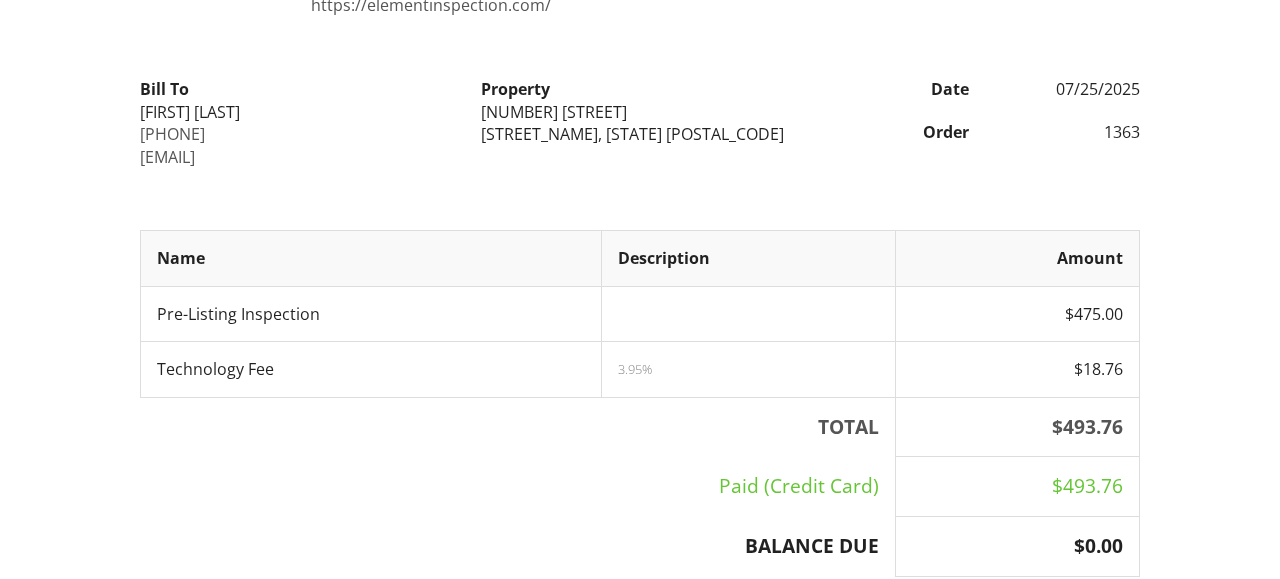 scroll, scrollTop: 0, scrollLeft: 0, axis: both 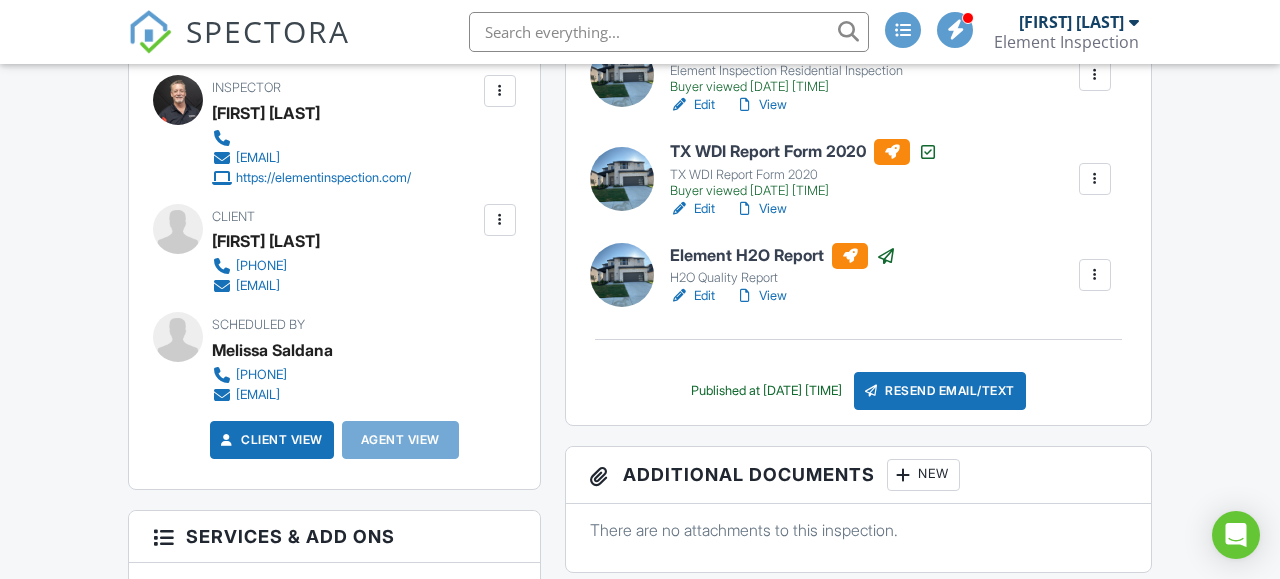 click on "[FIRST] [LAST]" at bounding box center (266, 241) 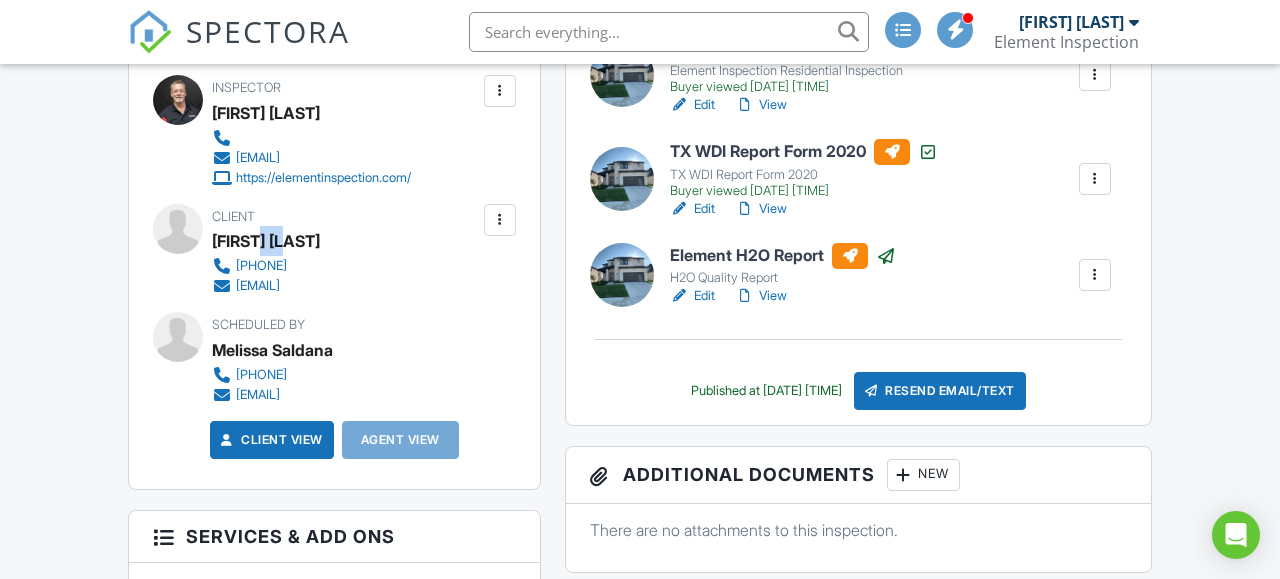 click on "Rohit Lall" at bounding box center [266, 241] 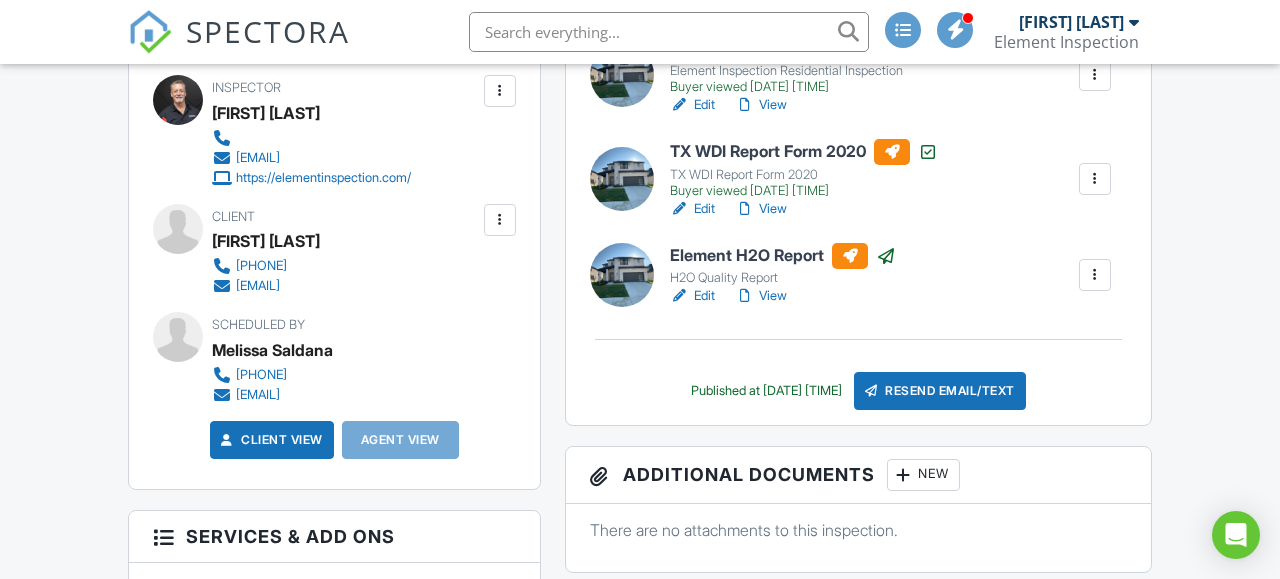 click on "Rohit Lall" at bounding box center [266, 241] 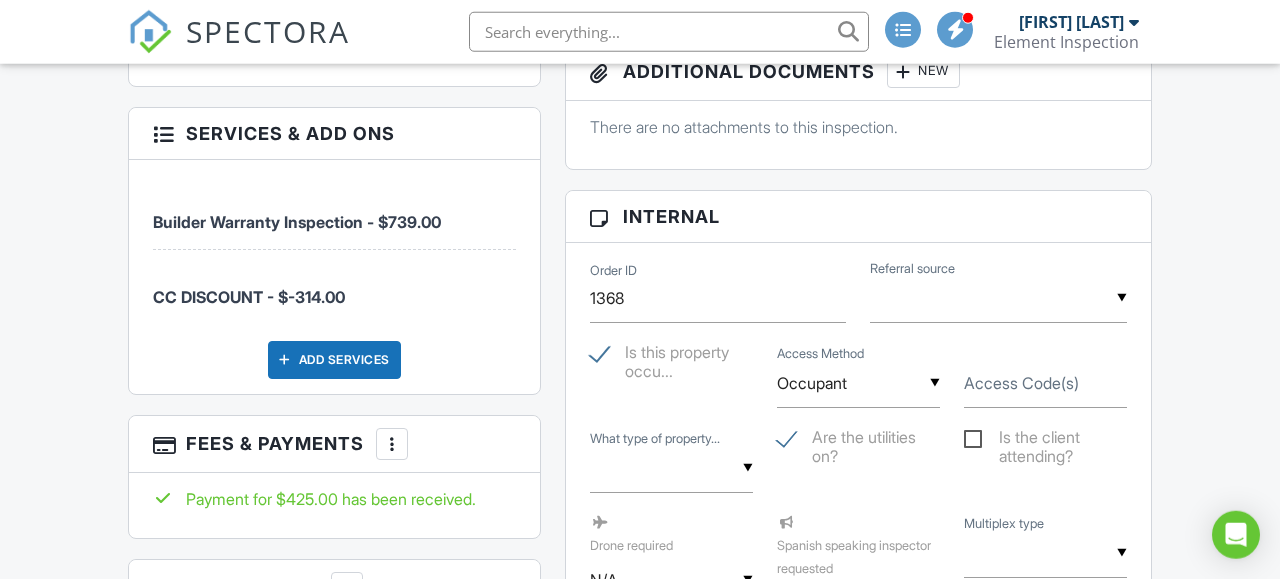 scroll, scrollTop: 1144, scrollLeft: 0, axis: vertical 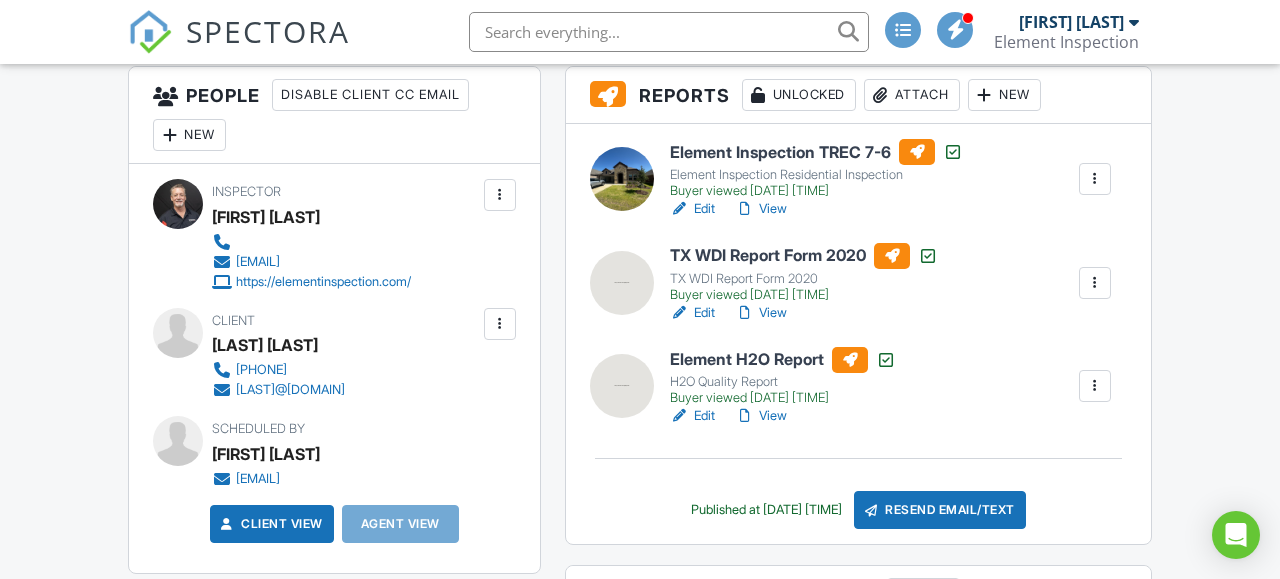 click on "[LAST] [LAST]" at bounding box center [265, 345] 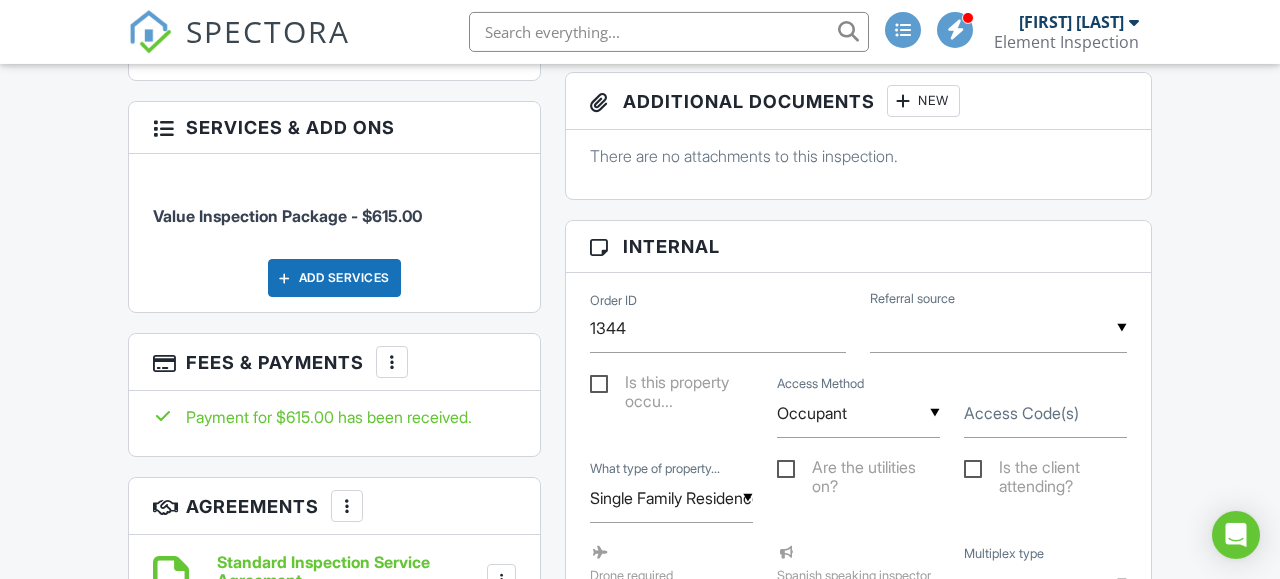 scroll, scrollTop: 1040, scrollLeft: 0, axis: vertical 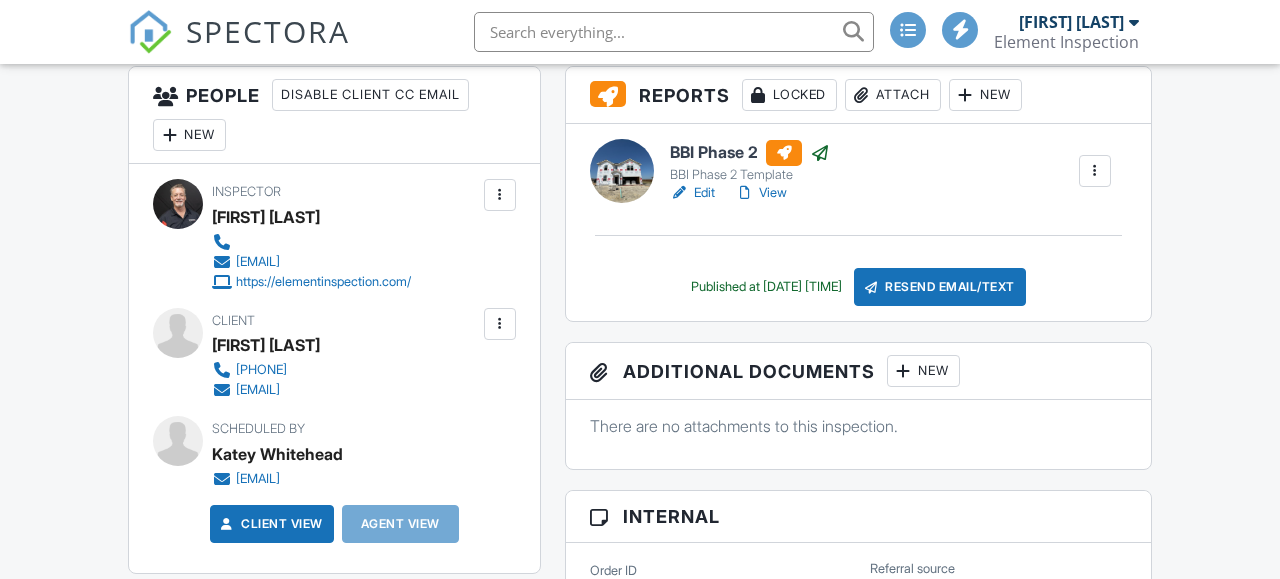 click on "John Warner" at bounding box center [266, 345] 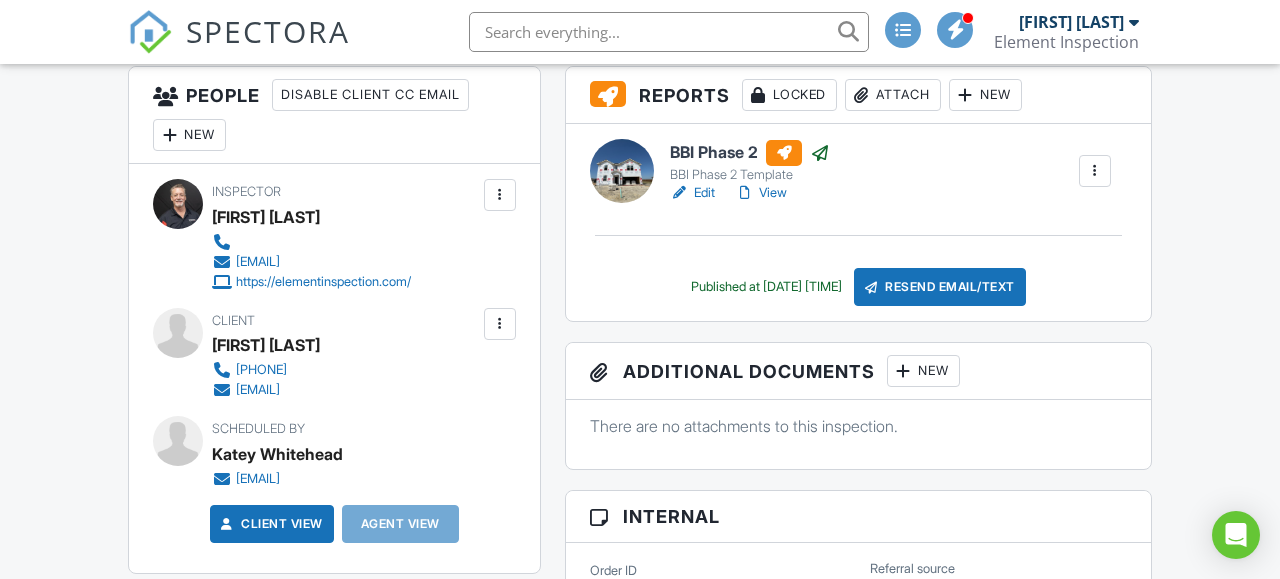 click on "John Warner" at bounding box center [266, 345] 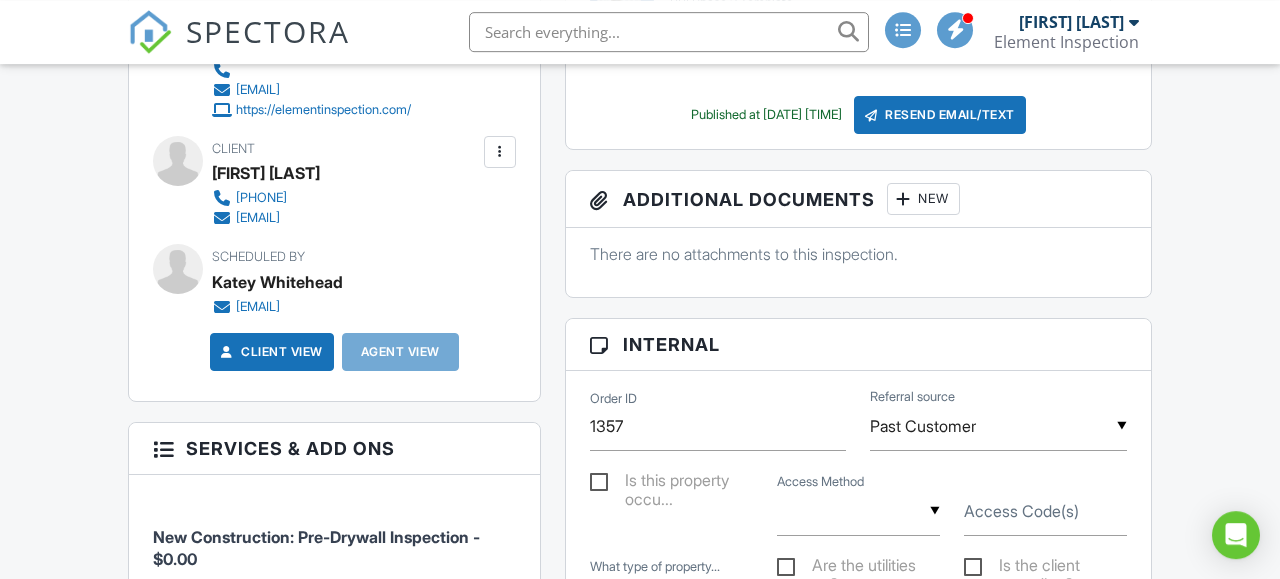 scroll, scrollTop: 728, scrollLeft: 0, axis: vertical 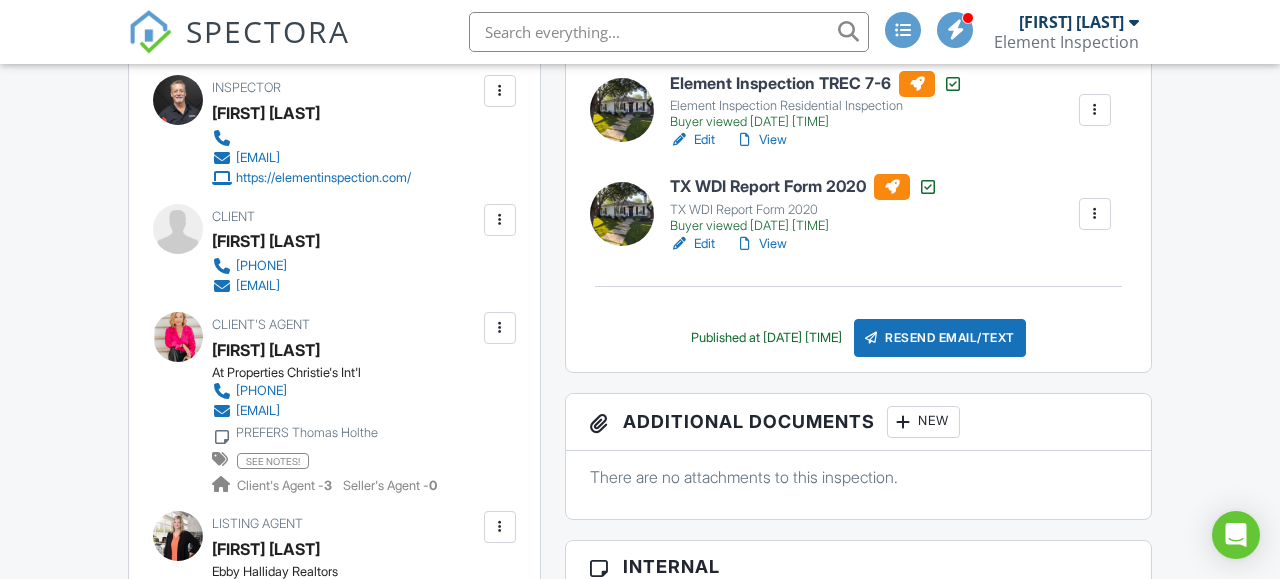 click on "Meredith Reid" at bounding box center [266, 241] 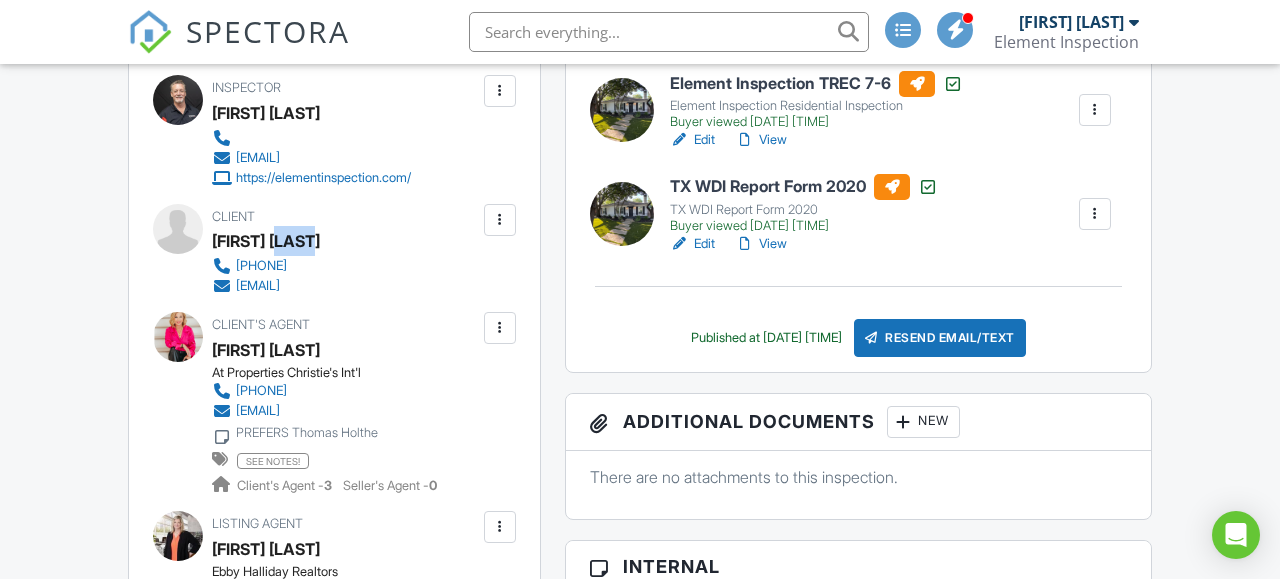 click on "Meredith Reid" at bounding box center [266, 241] 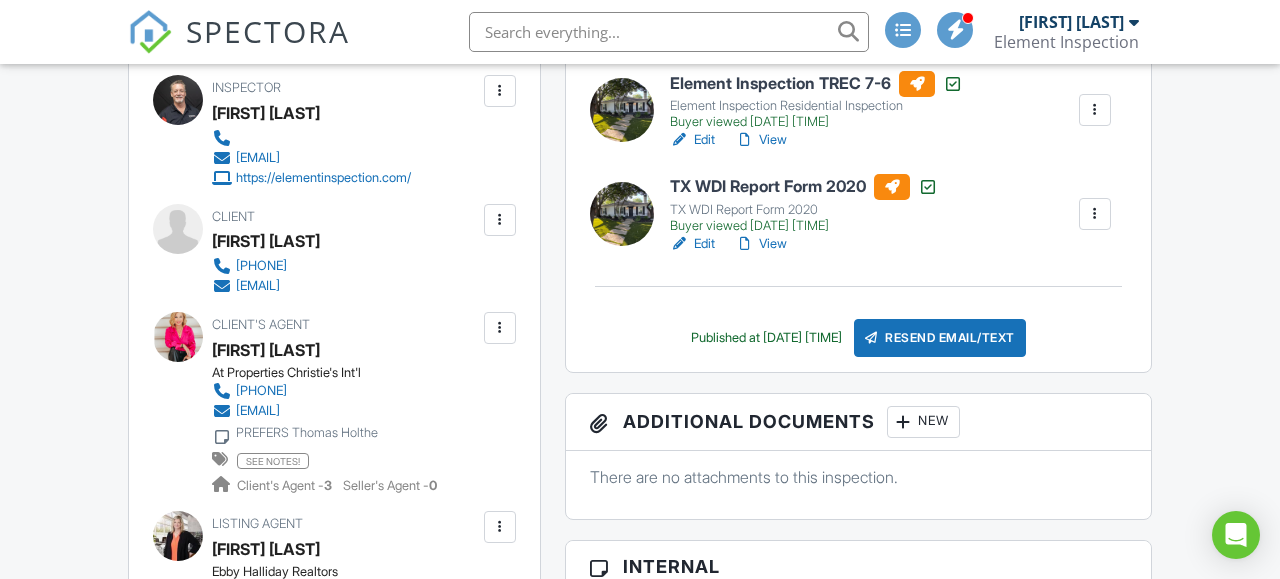 click on "Meredith Reid" at bounding box center (266, 241) 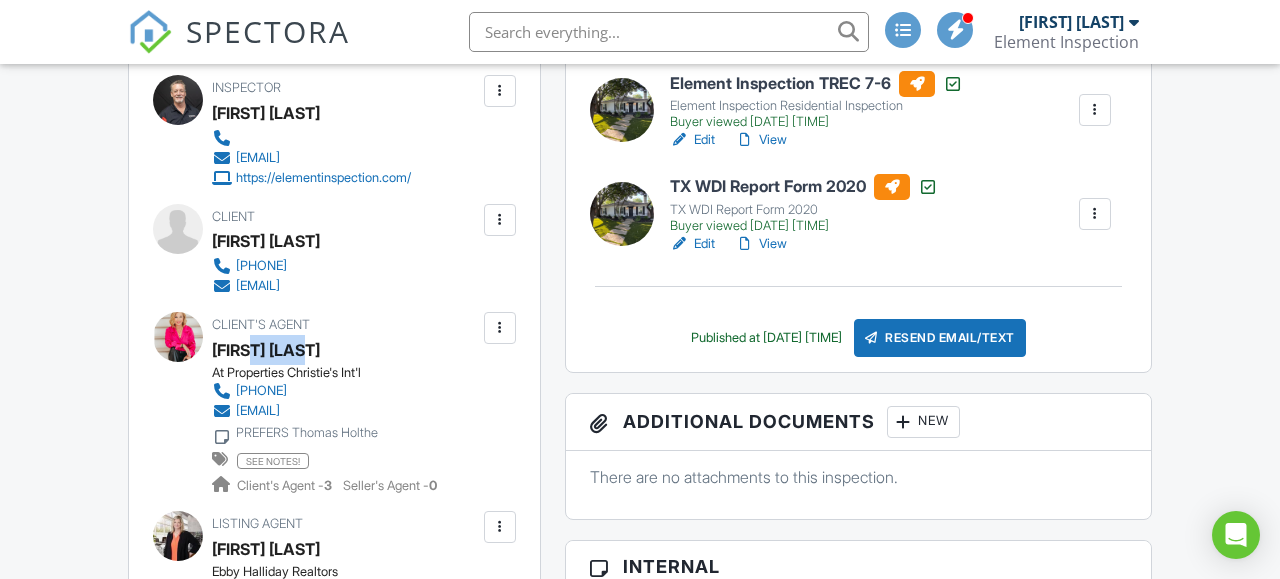 click on "Lisa Traeger" at bounding box center [324, 350] 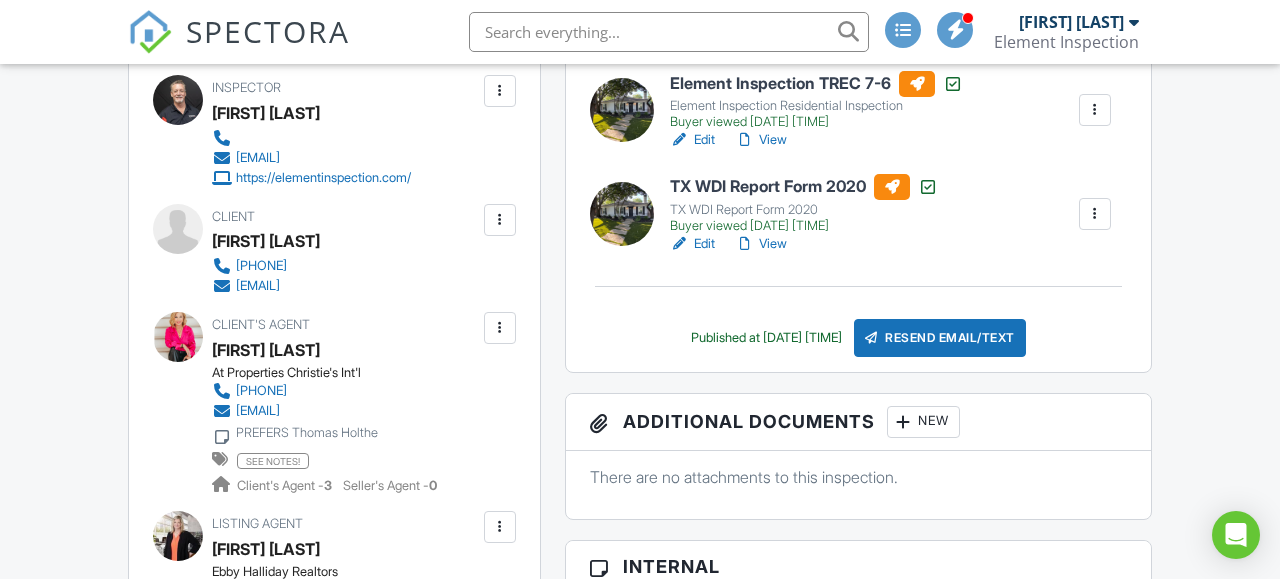 click on "Lisa Traeger" at bounding box center [324, 350] 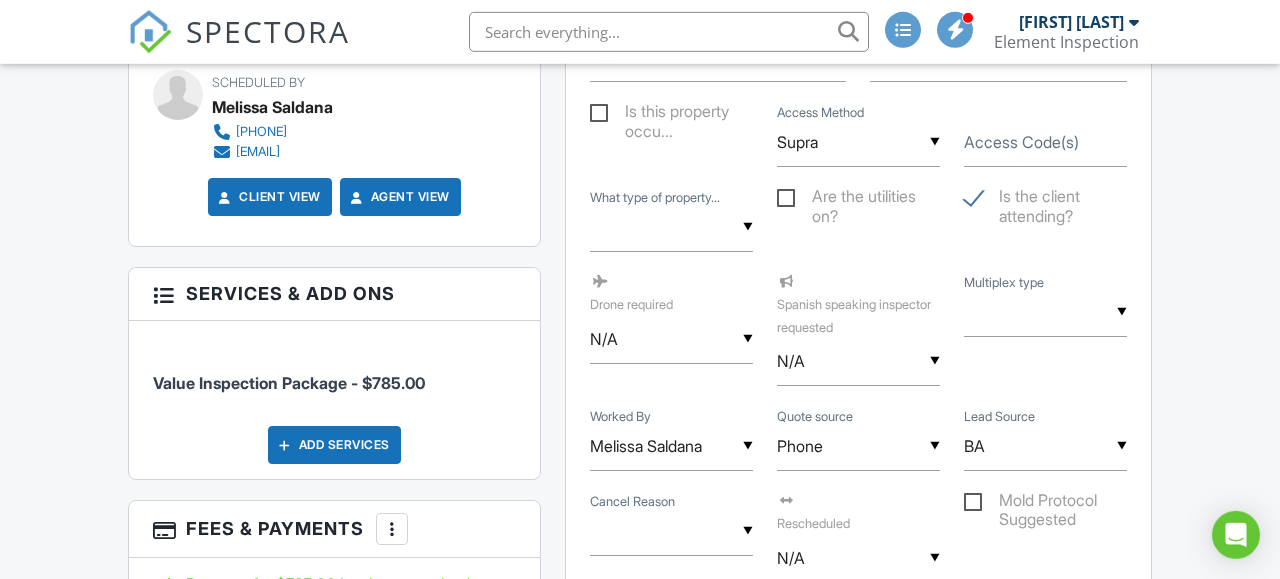 scroll, scrollTop: 1248, scrollLeft: 0, axis: vertical 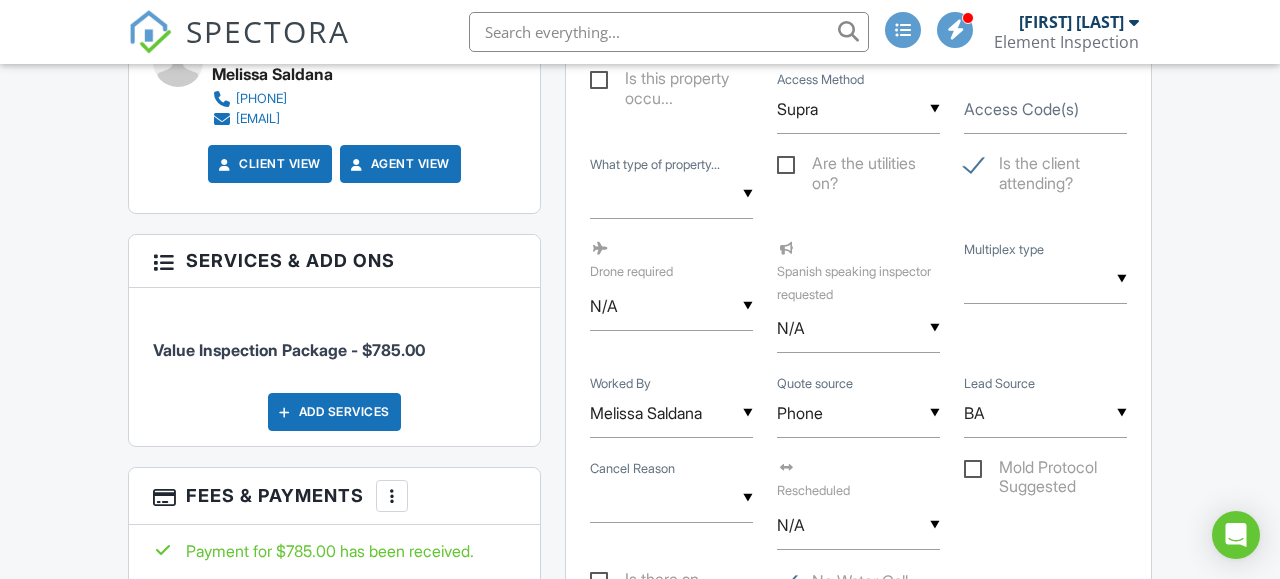 click on "Dashboard
Contacts
Settings
Support Center
Inspection Details
Client View
More
Property Details
Reschedule
Reorder / Copy
Share
Cancel
Delete
Print Order
Convert to V9
07/31/2025  9:00 am
- 1:00 pm
3622 S Versailles Ave
Dallas, TX 75209
Built
1946
1338
sq. ft.
crawlspace
Lot Size
7370
sq.ft.
2
bedrooms
2.0
bathrooms
+ −  Leaflet   |   © MapTiler   © OpenStreetMap contributors
All emails and texts are disabled for this inspection!
All emails and texts have been disabled for this inspection. This may have happened due to someone manually disabling them or this inspection being unconfirmed when it was scheduled. To re-enable emails and texts for this inspection, click the button below.
Turn on emails and texts" at bounding box center [640, 1394] 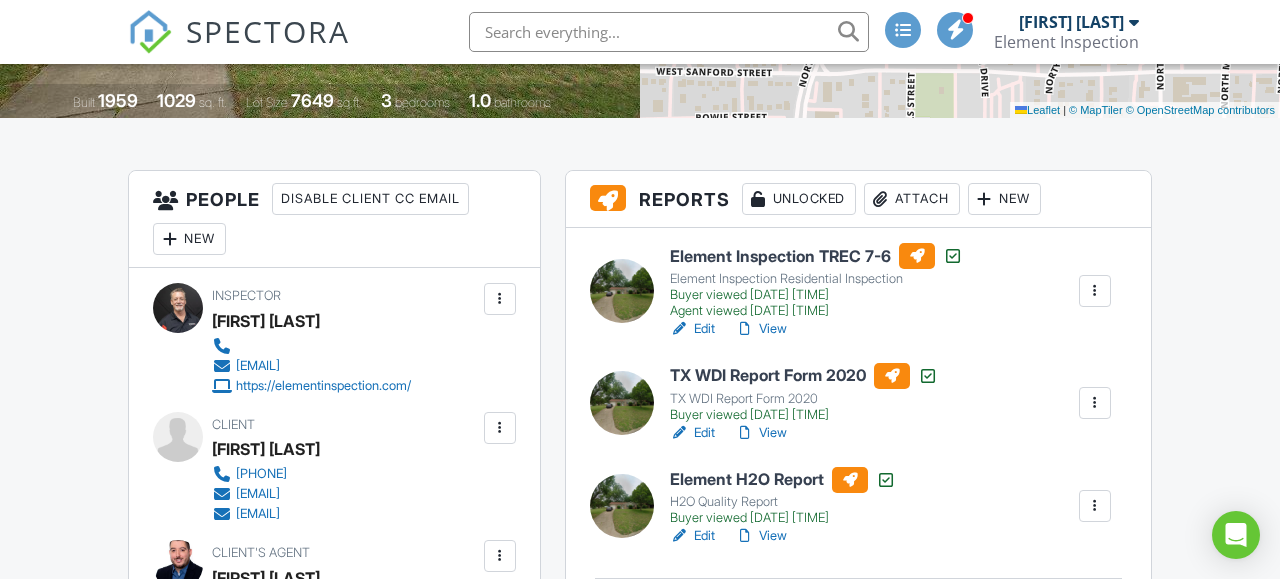 scroll, scrollTop: 728, scrollLeft: 0, axis: vertical 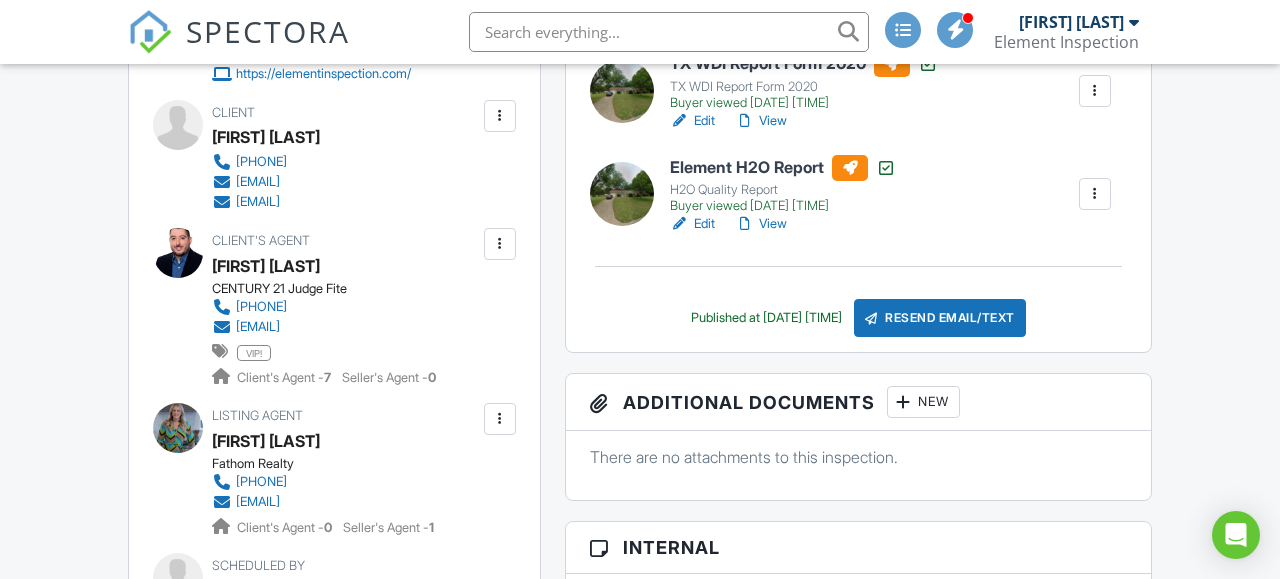 click on "[FIRST] [LAST]" at bounding box center (266, 137) 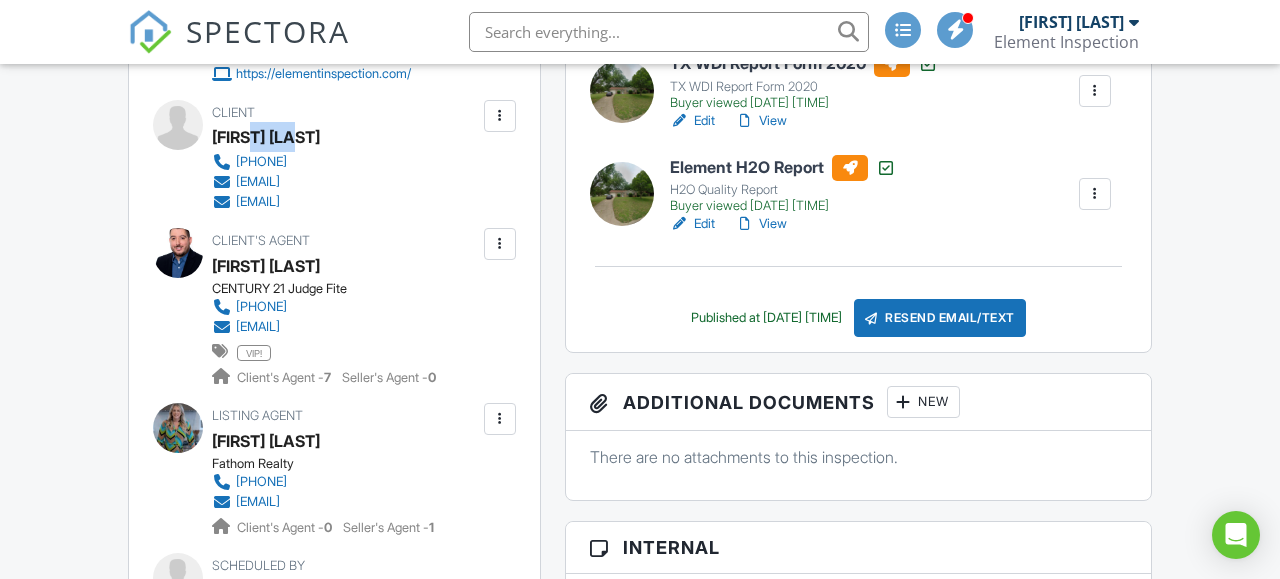click on "[FIRST] [LAST]" at bounding box center (266, 137) 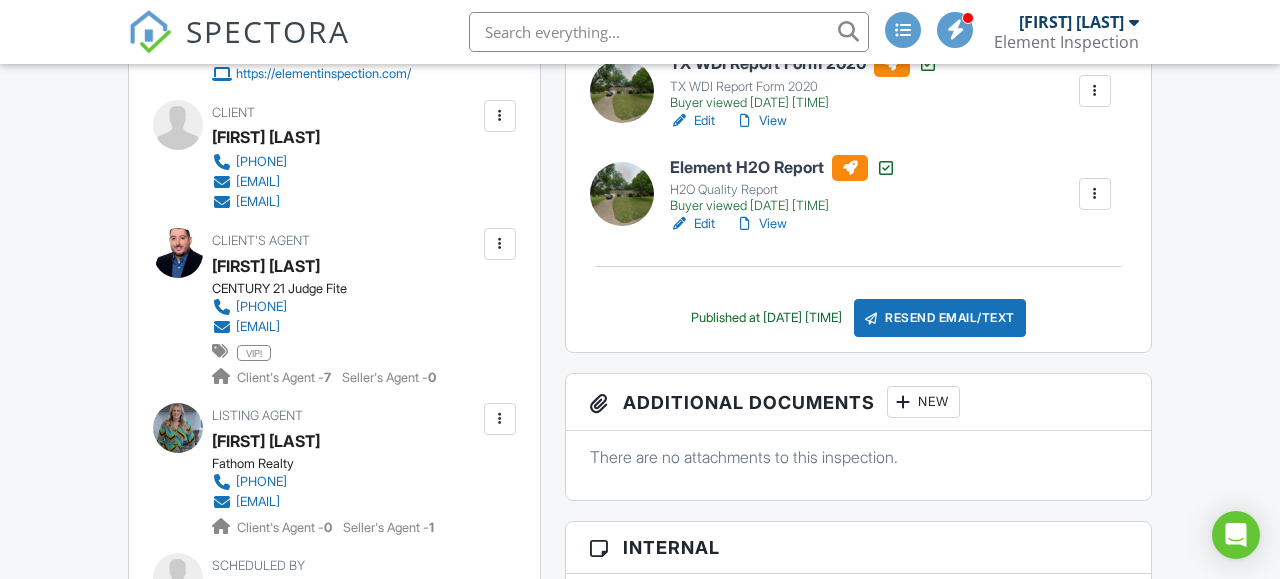 click on "[FIRST] [LAST]" at bounding box center (266, 137) 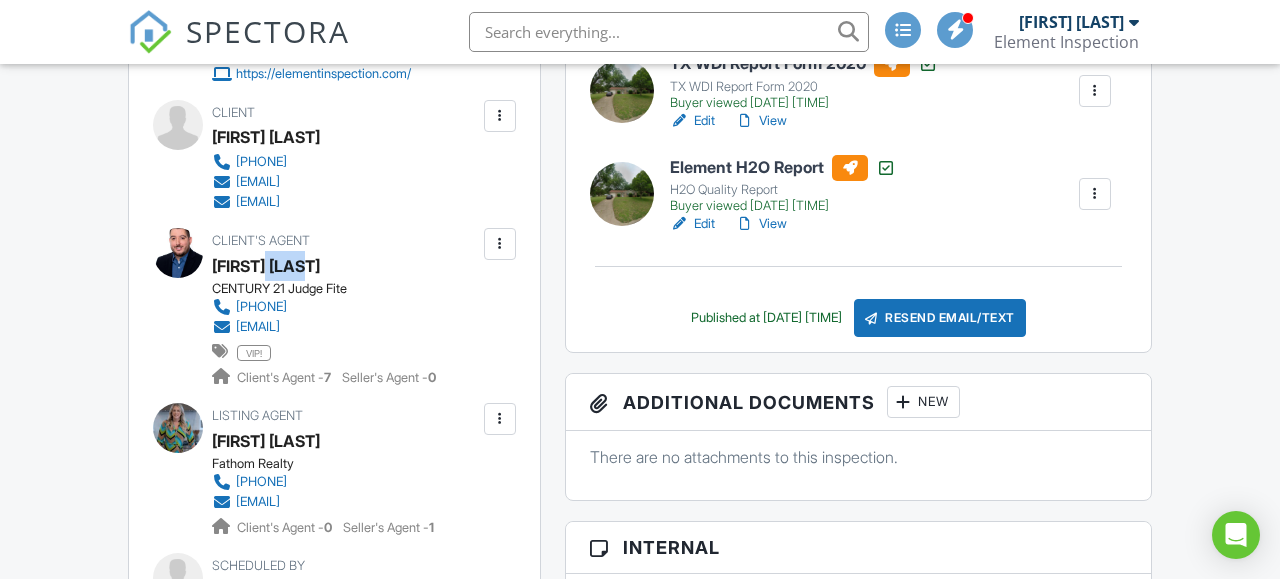 click on "[FIRST] [LAST]" at bounding box center (324, 266) 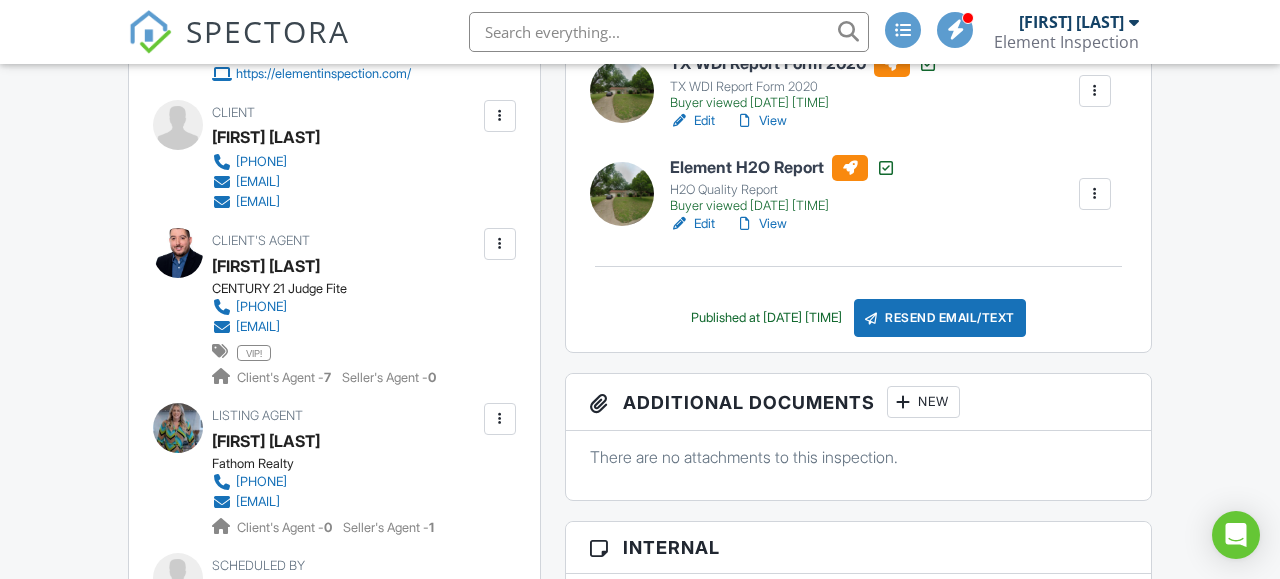 click on "[FIRST] [LAST]" at bounding box center (324, 266) 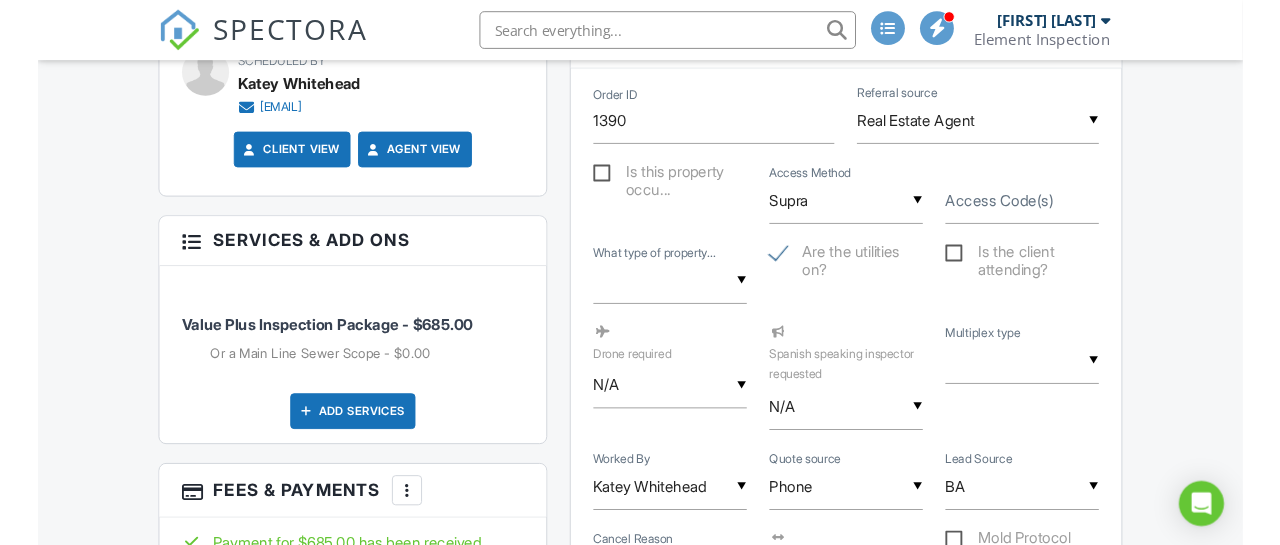 scroll, scrollTop: 1248, scrollLeft: 0, axis: vertical 